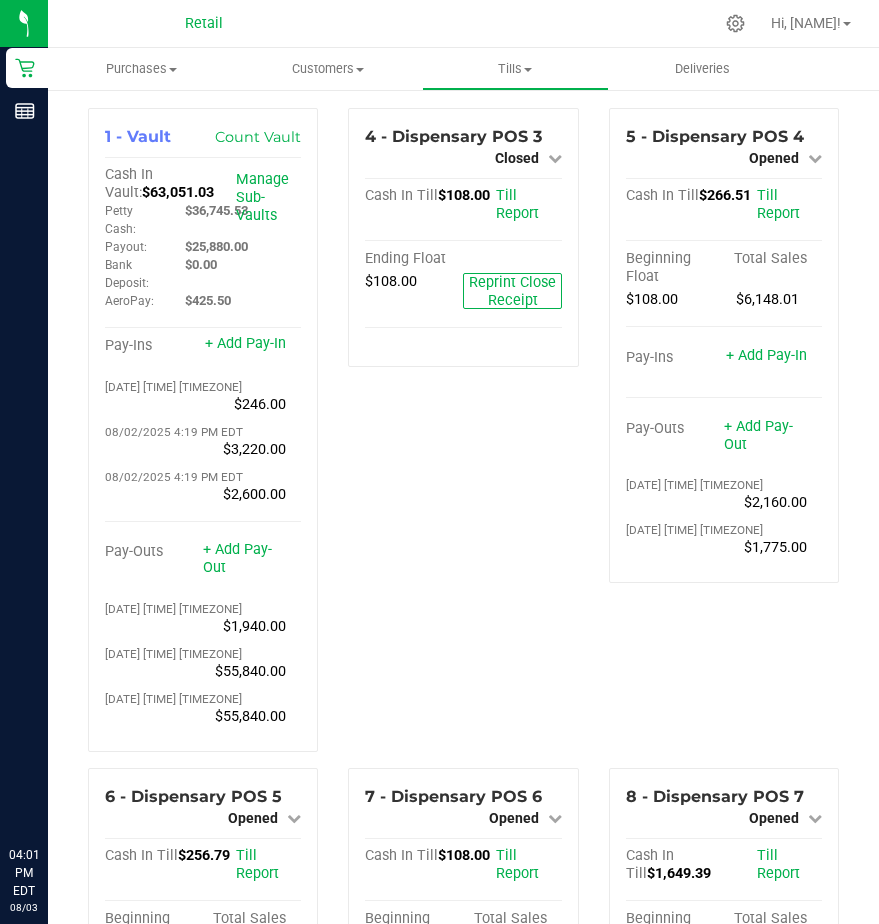 scroll, scrollTop: 0, scrollLeft: 0, axis: both 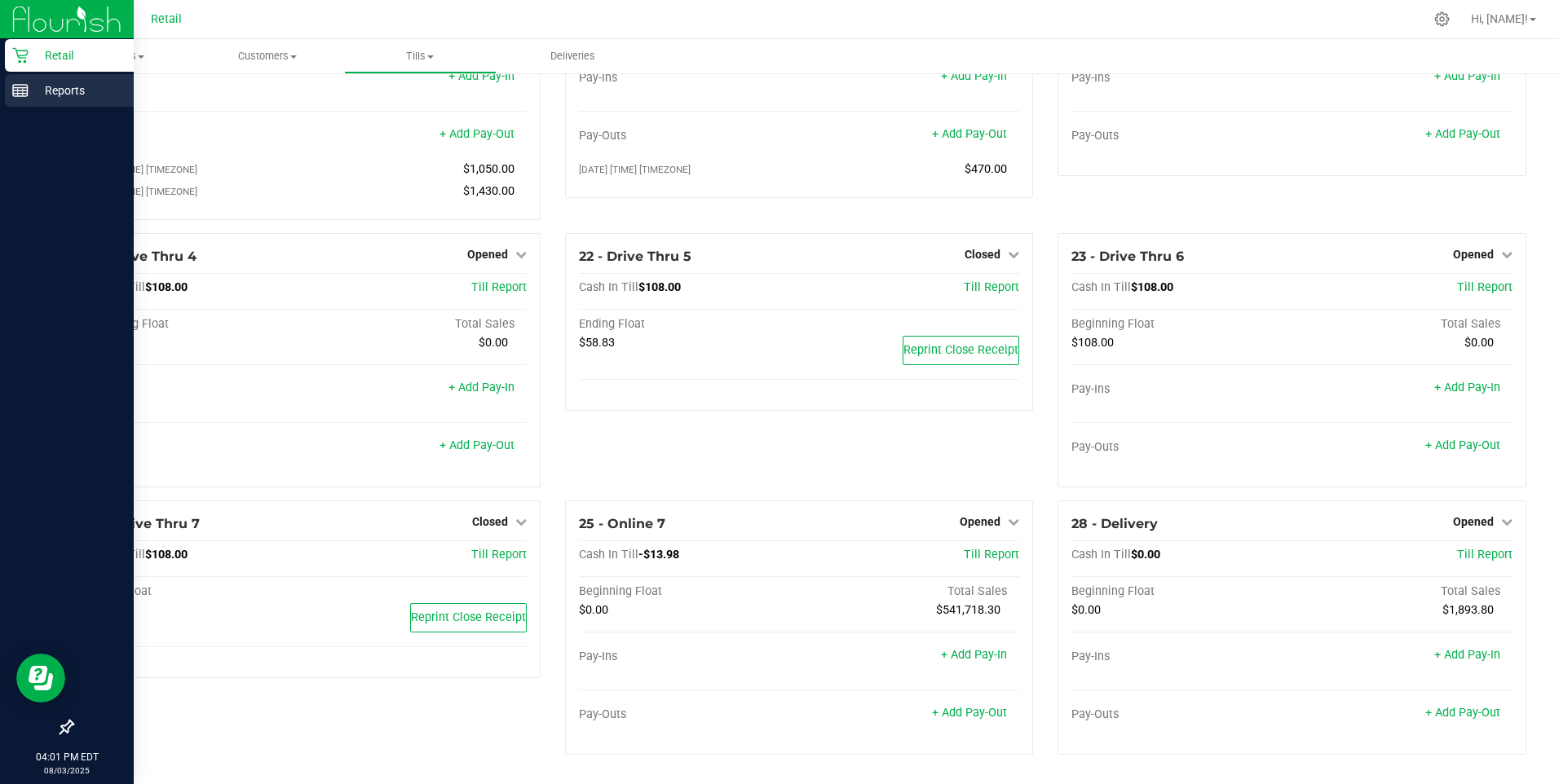 click on "Reports" at bounding box center (77, 90) 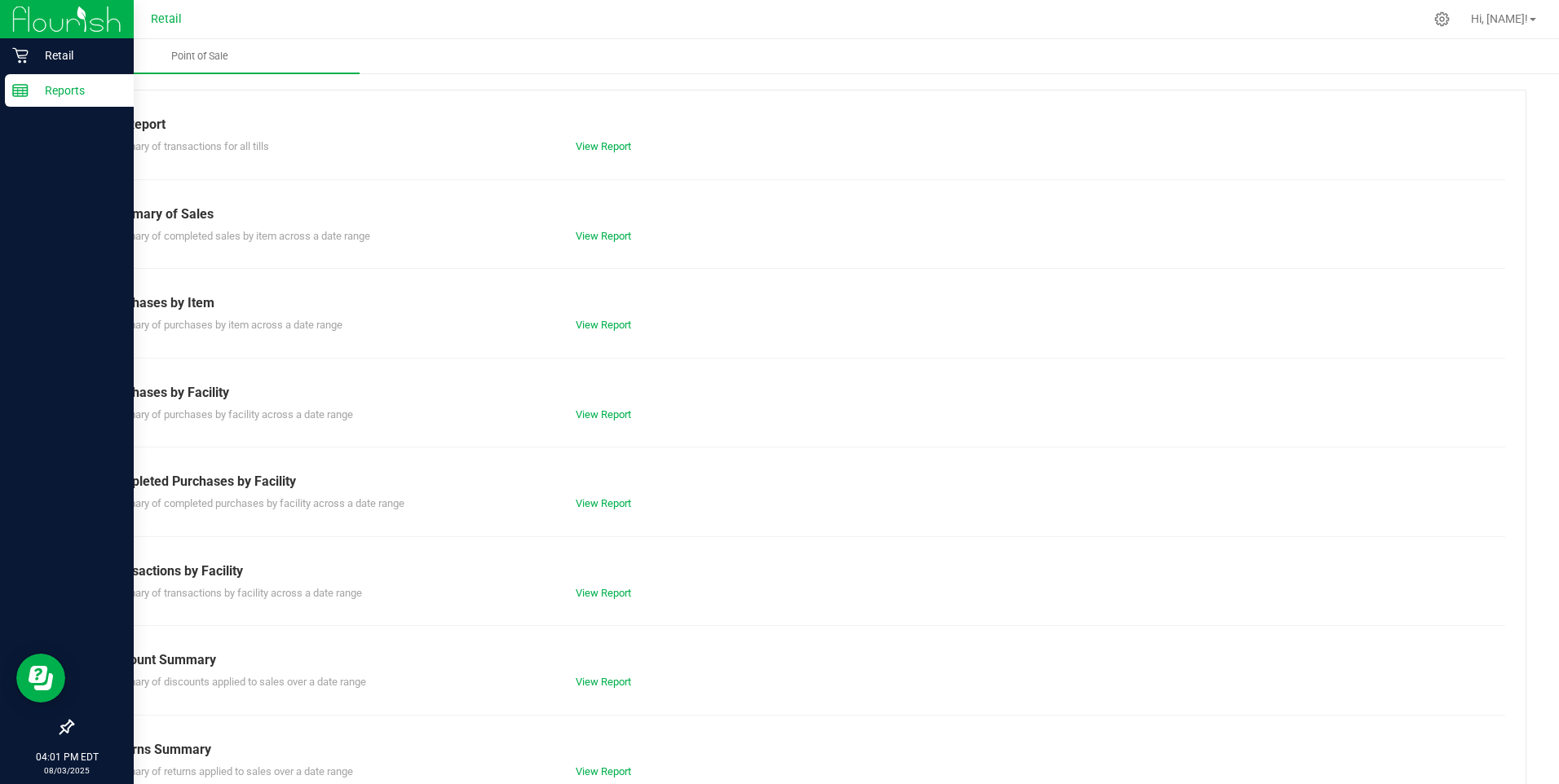 scroll, scrollTop: 0, scrollLeft: 0, axis: both 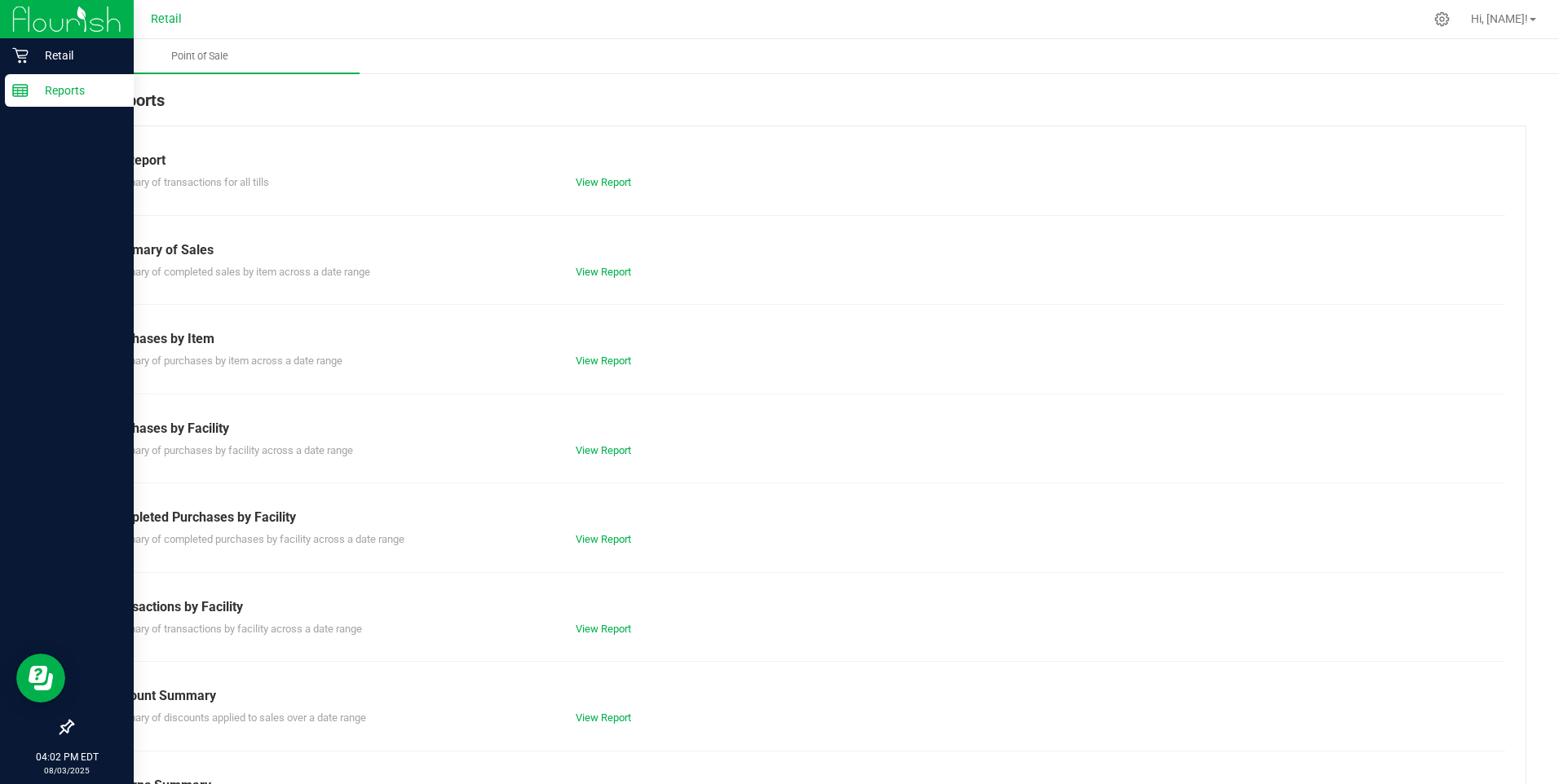 click on "Summary of transactions for all tills" at bounding box center (187, 182) 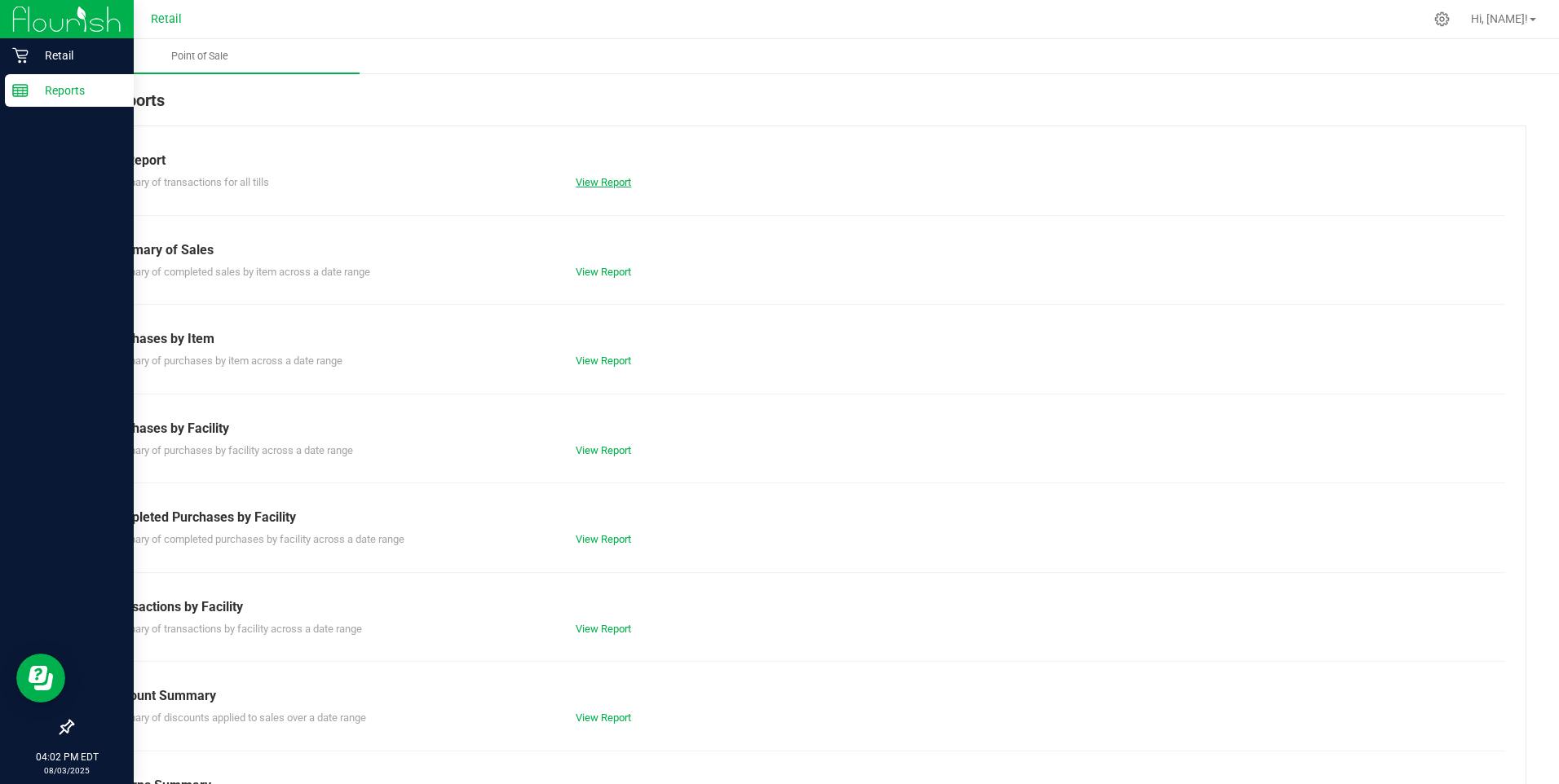 click on "View Report" at bounding box center (603, 182) 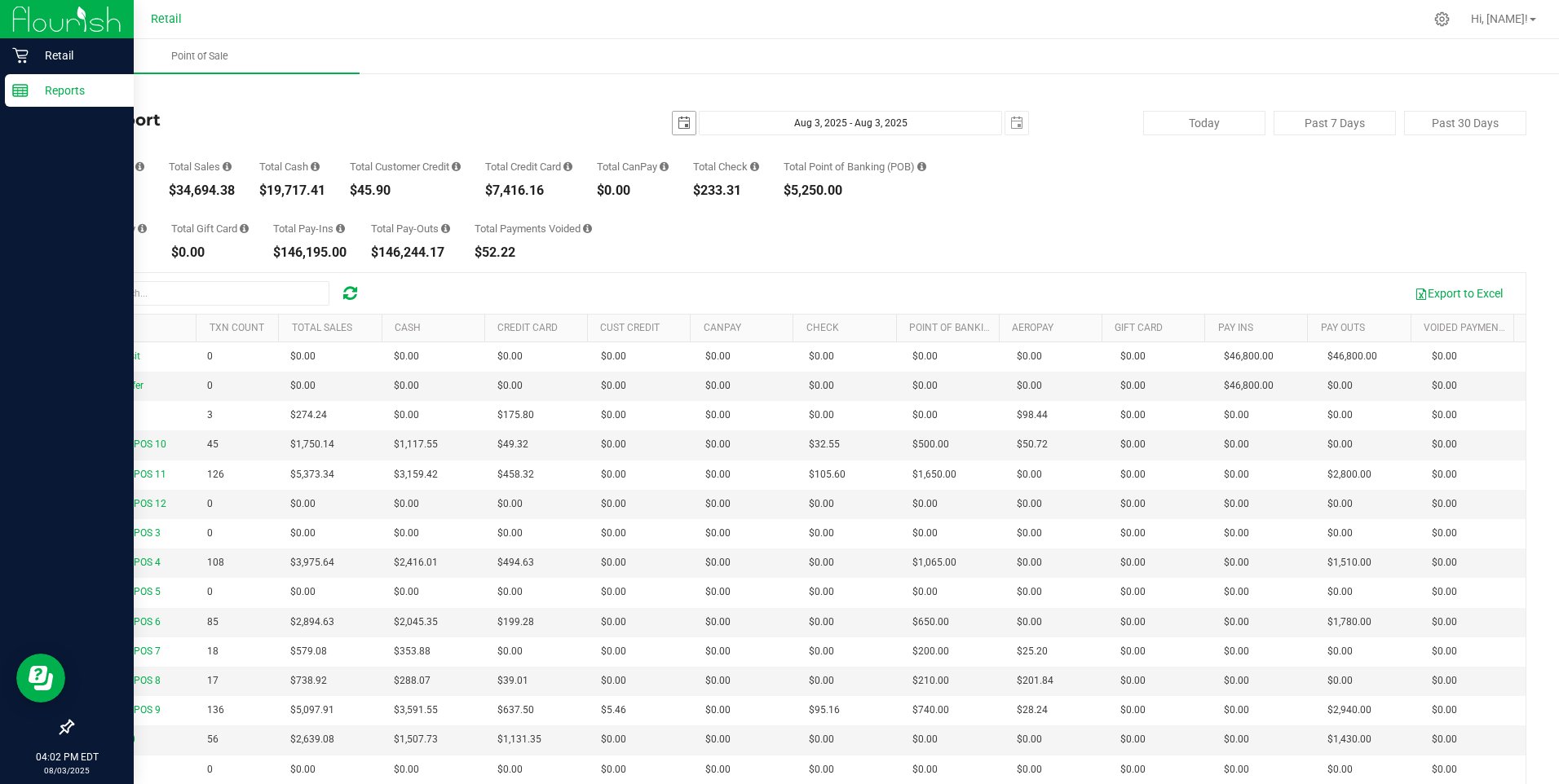 click at bounding box center (684, 123) 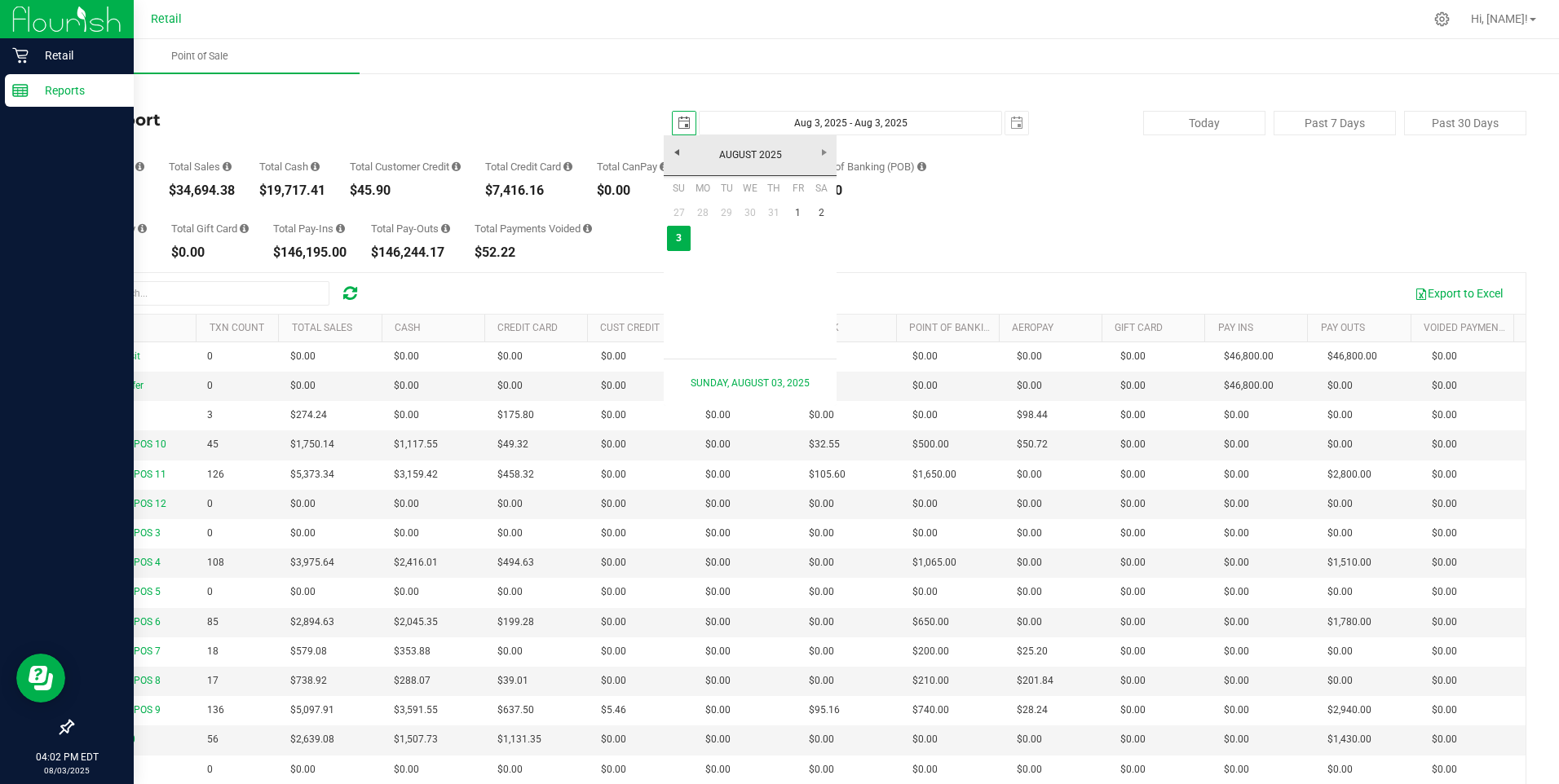 scroll, scrollTop: 0, scrollLeft: 41, axis: horizontal 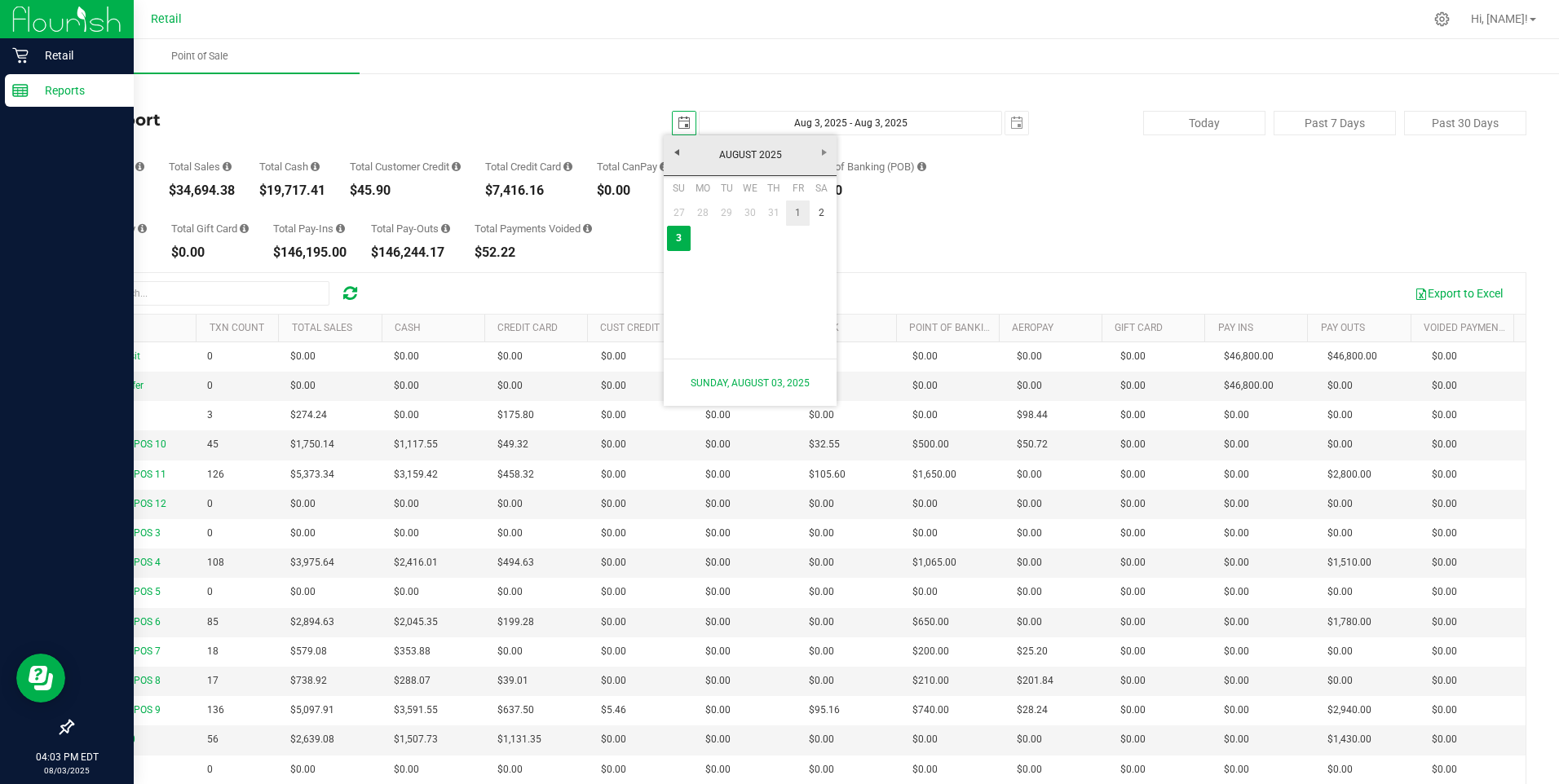 click on "1" at bounding box center (797, 213) 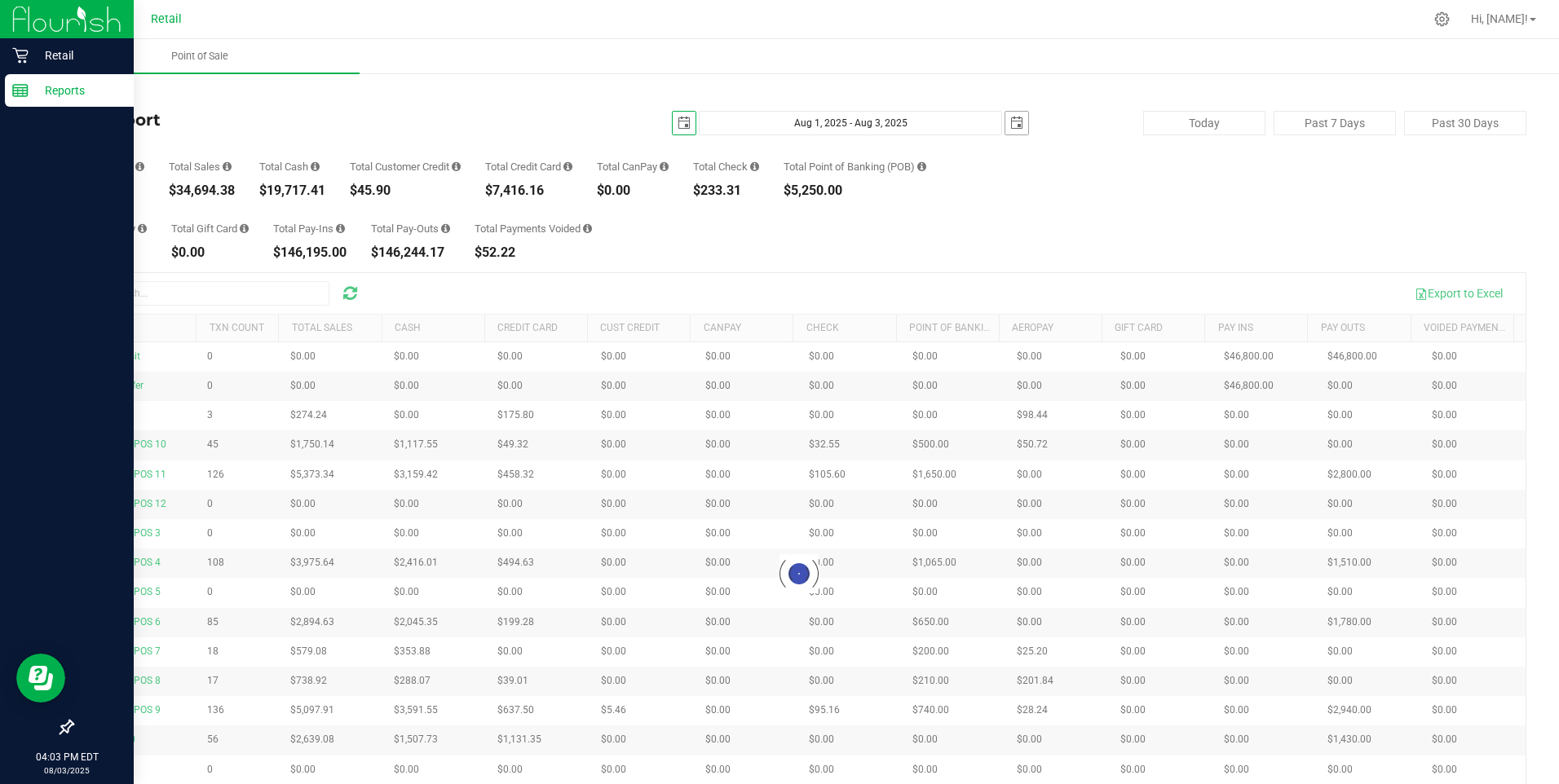 click at bounding box center (1017, 123) 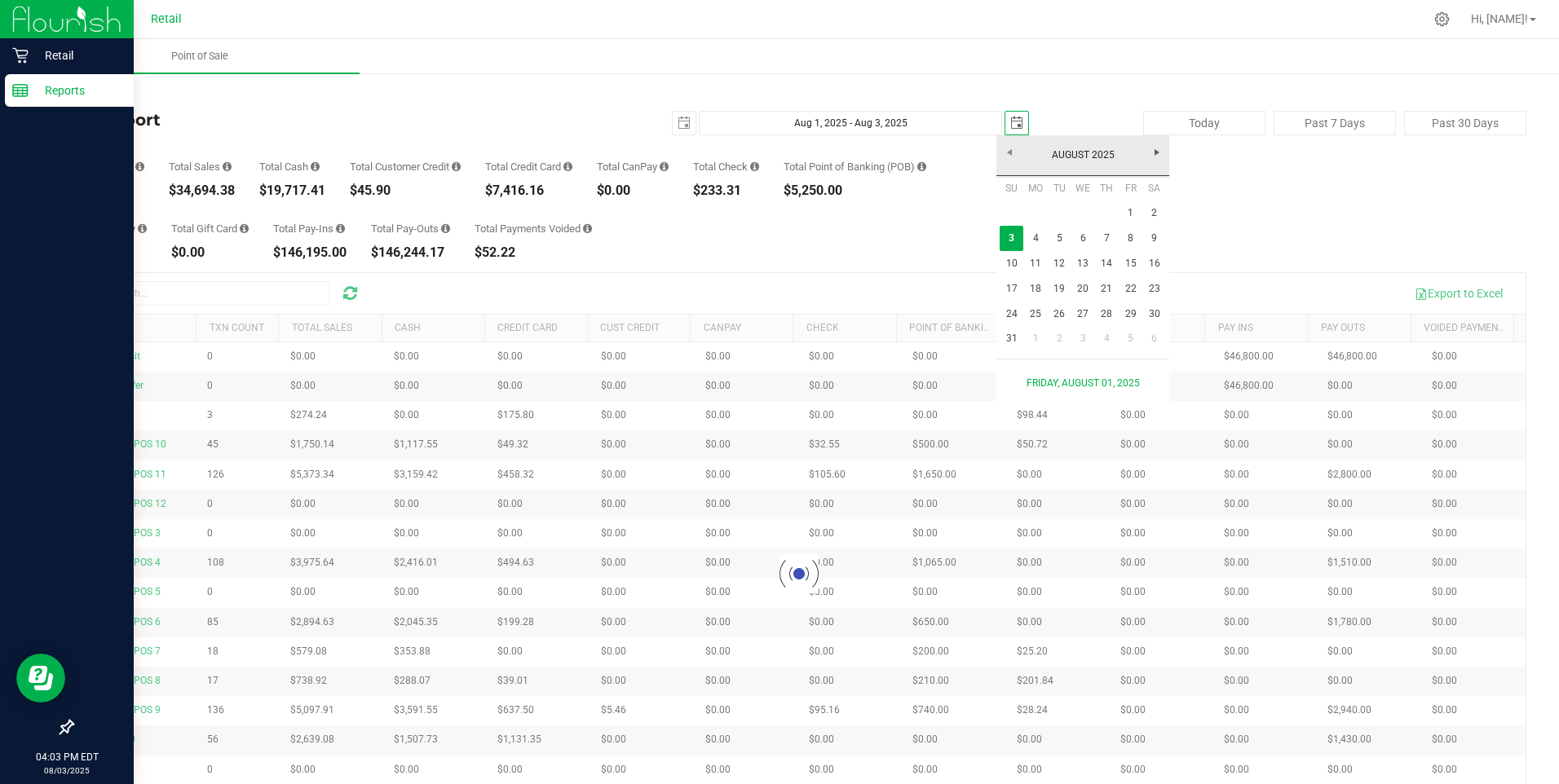scroll, scrollTop: 0, scrollLeft: 0, axis: both 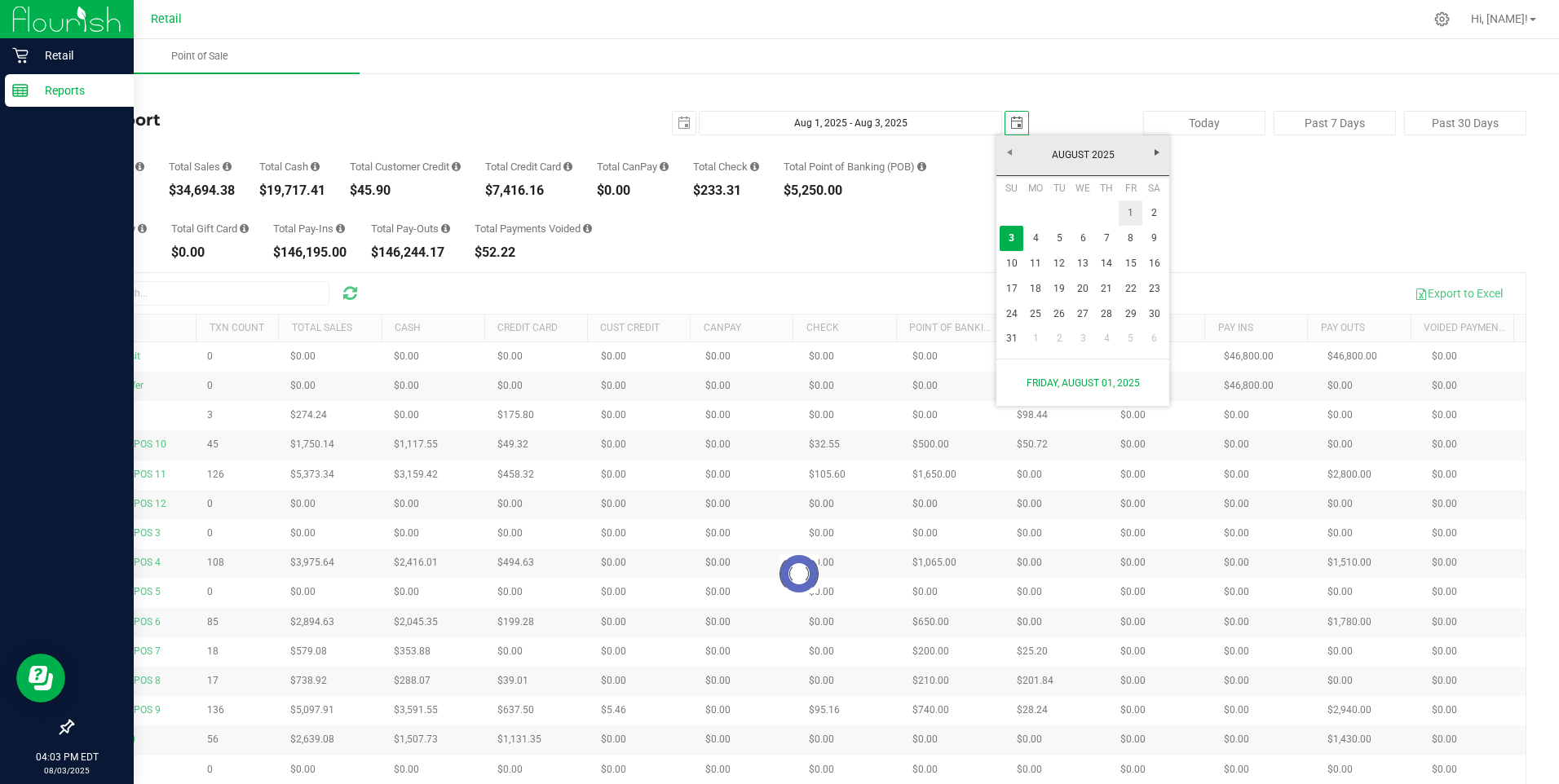 click on "1" at bounding box center [1130, 213] 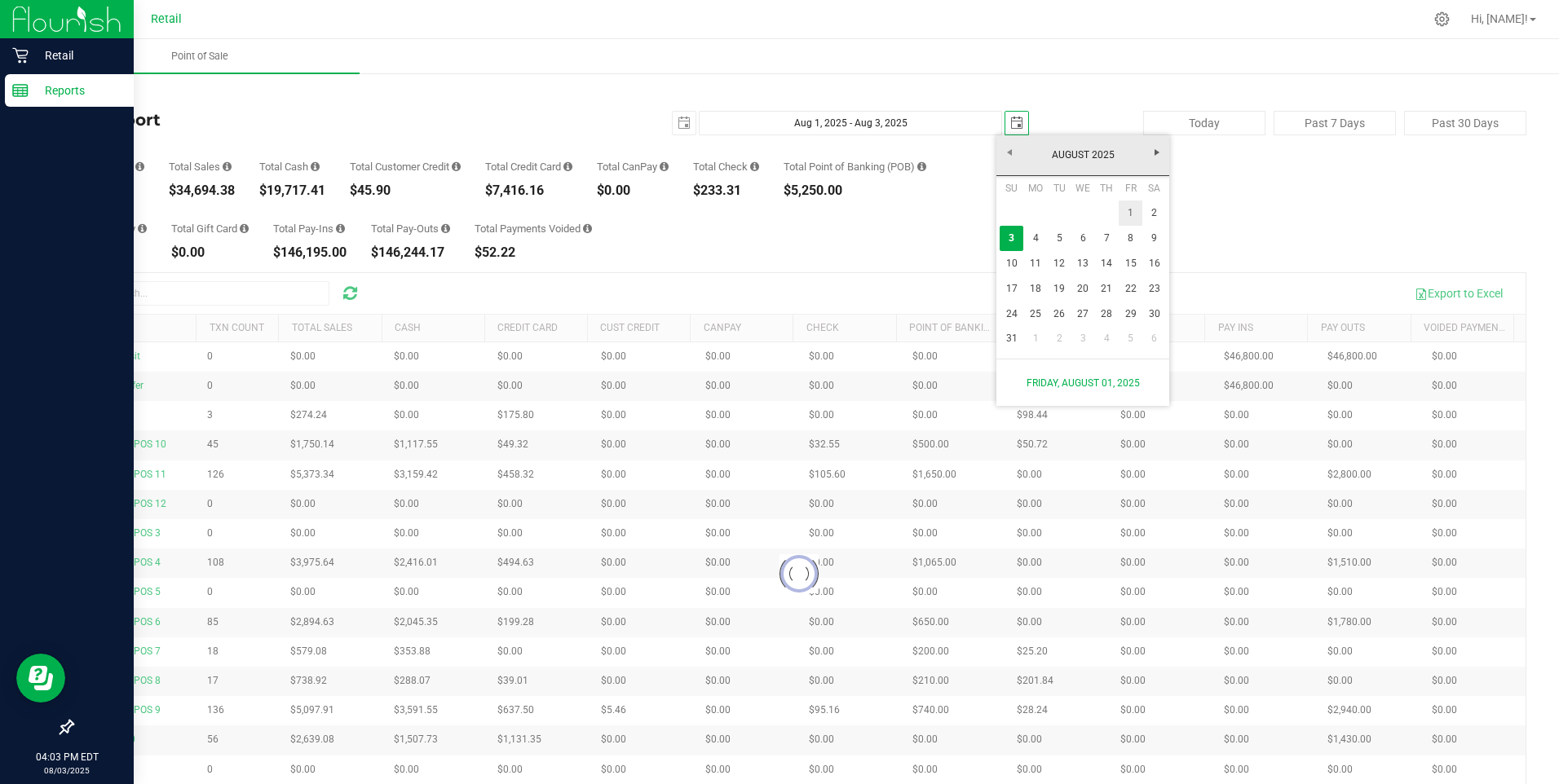 type on "Aug 1, 2025 - Aug 1, 2025" 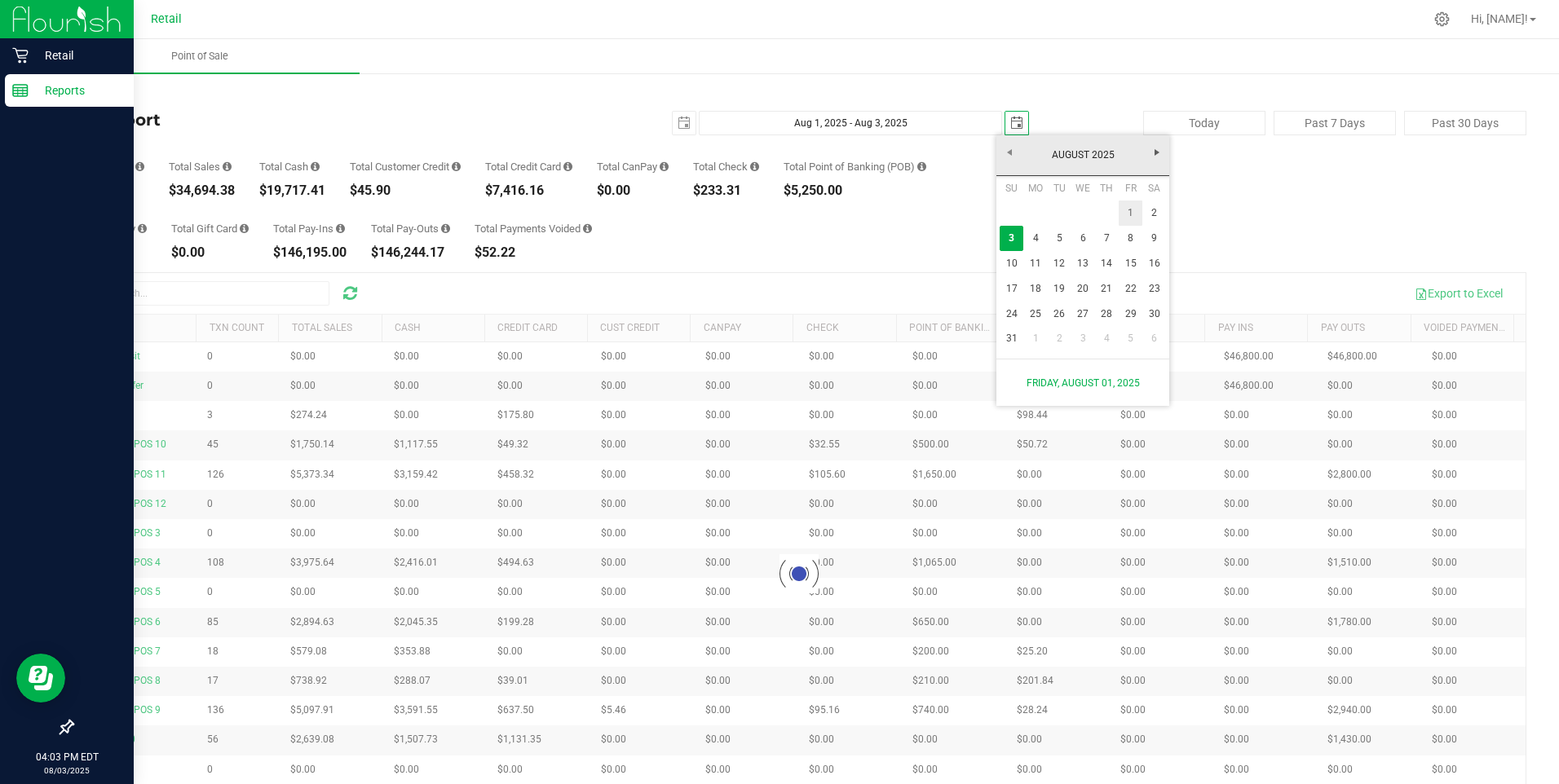 type on "2025-08-01" 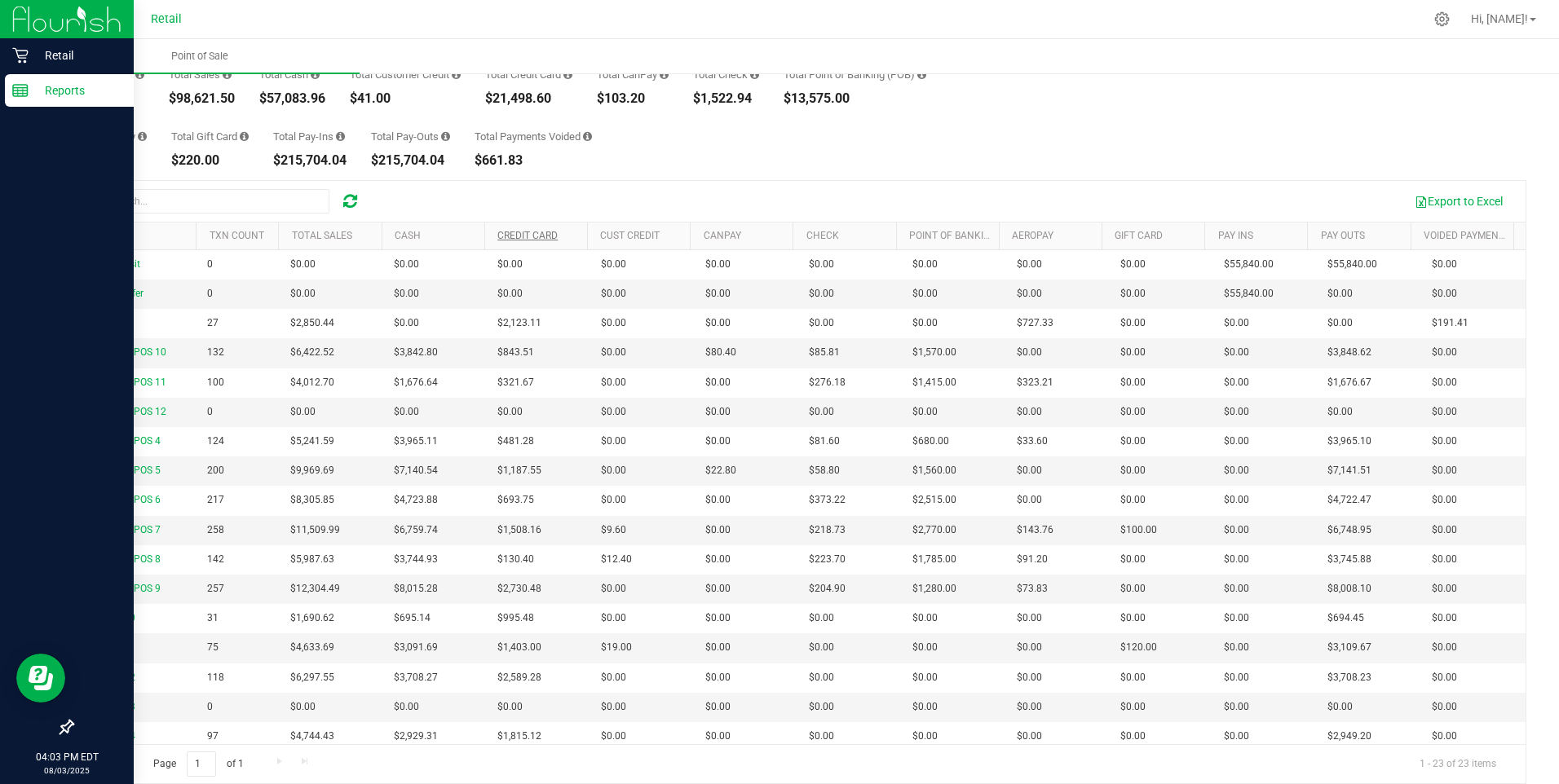 scroll, scrollTop: 108, scrollLeft: 0, axis: vertical 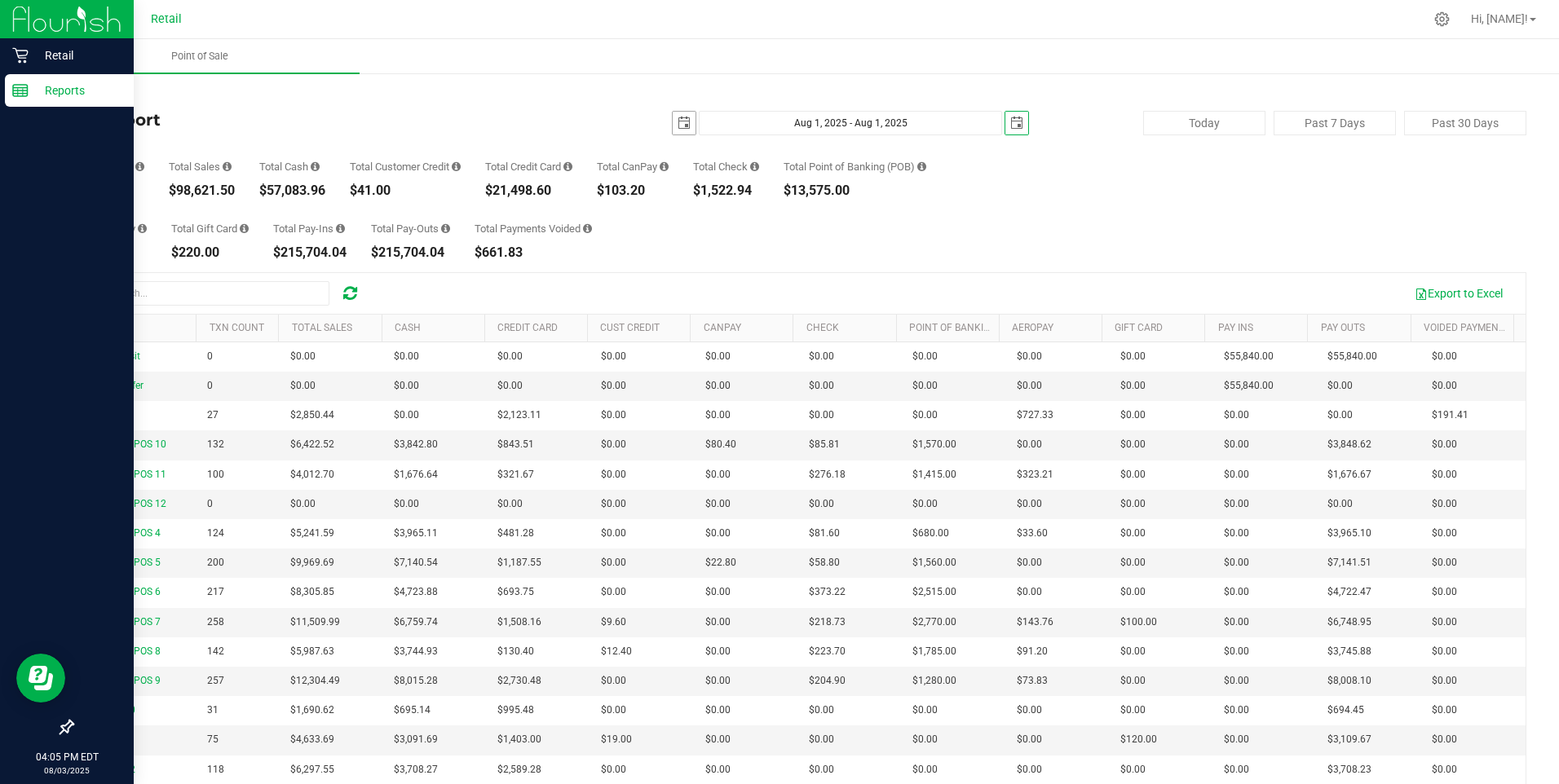 click at bounding box center [684, 123] 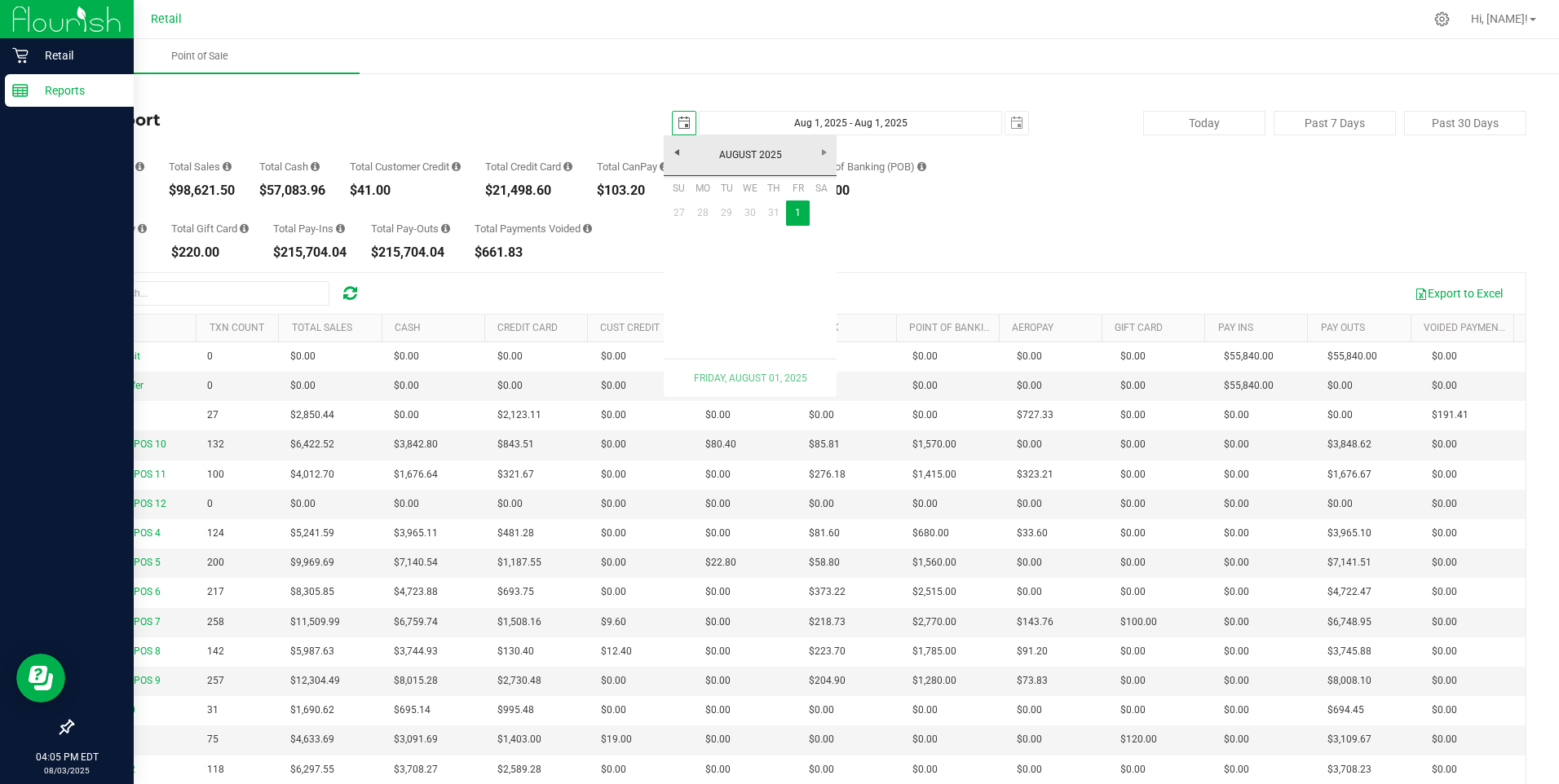 scroll, scrollTop: 0, scrollLeft: 0, axis: both 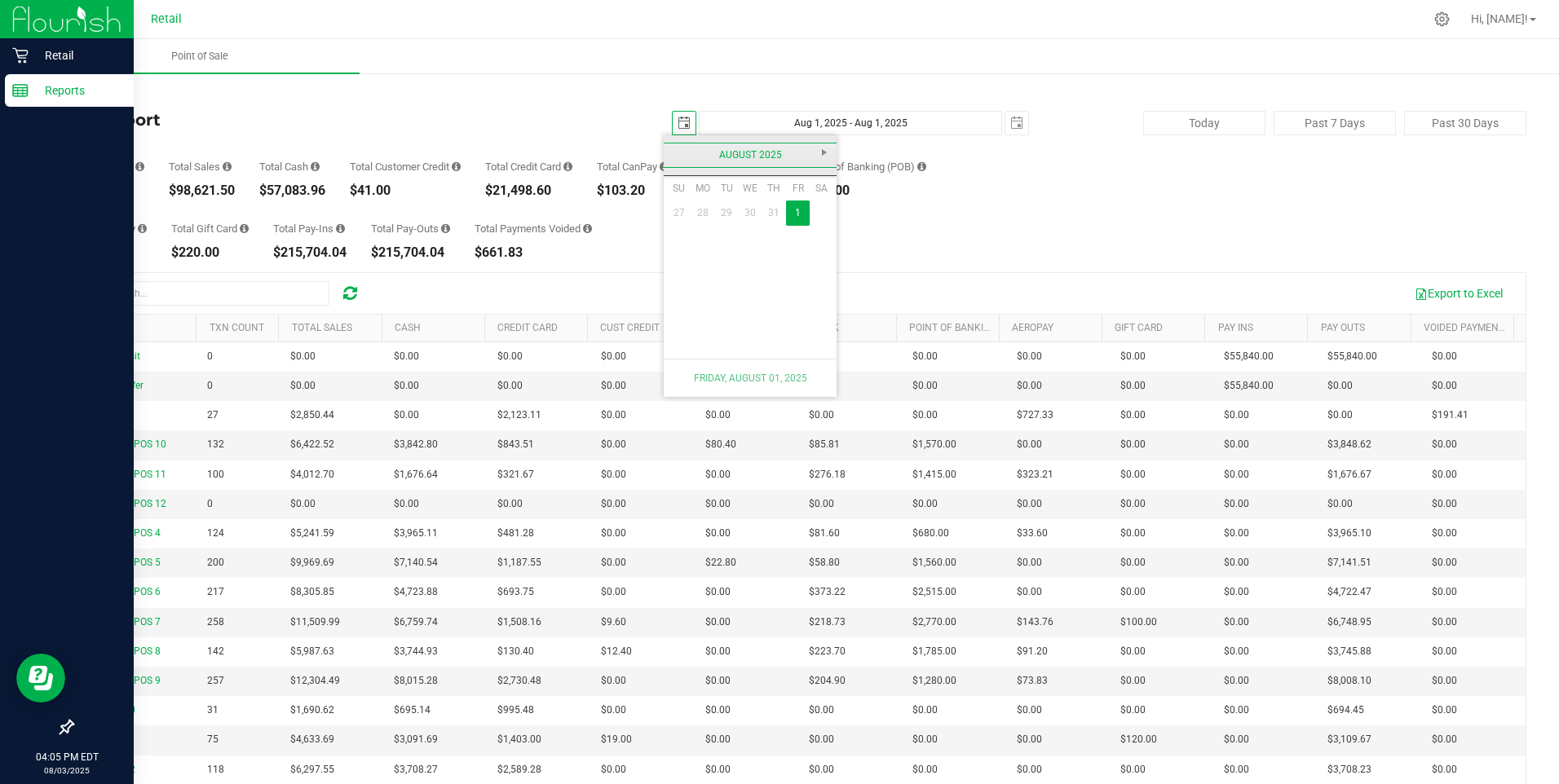 click on "August 2025" at bounding box center (750, 155) 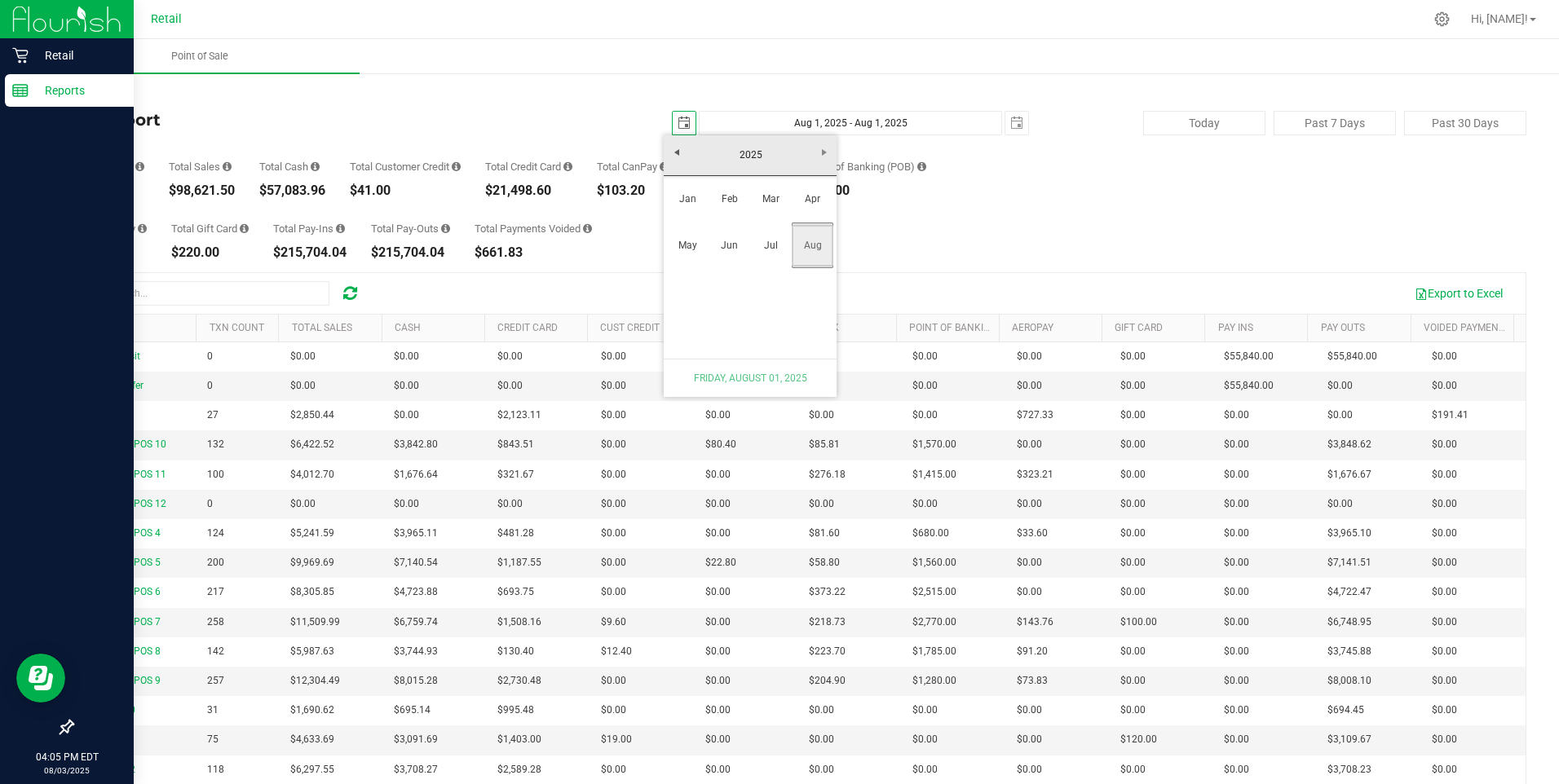 click on "Aug" at bounding box center (812, 245) 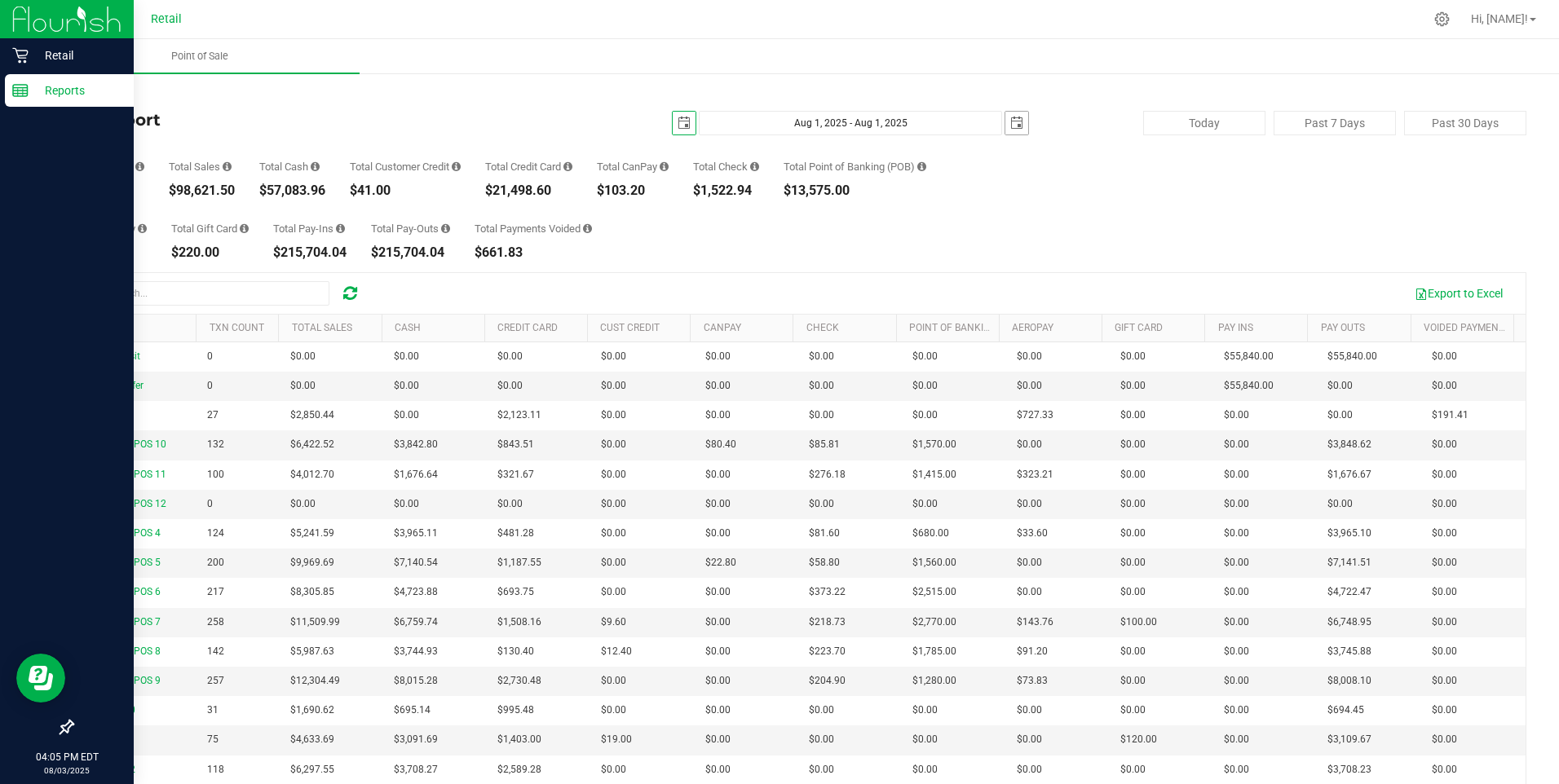 click at bounding box center (1017, 123) 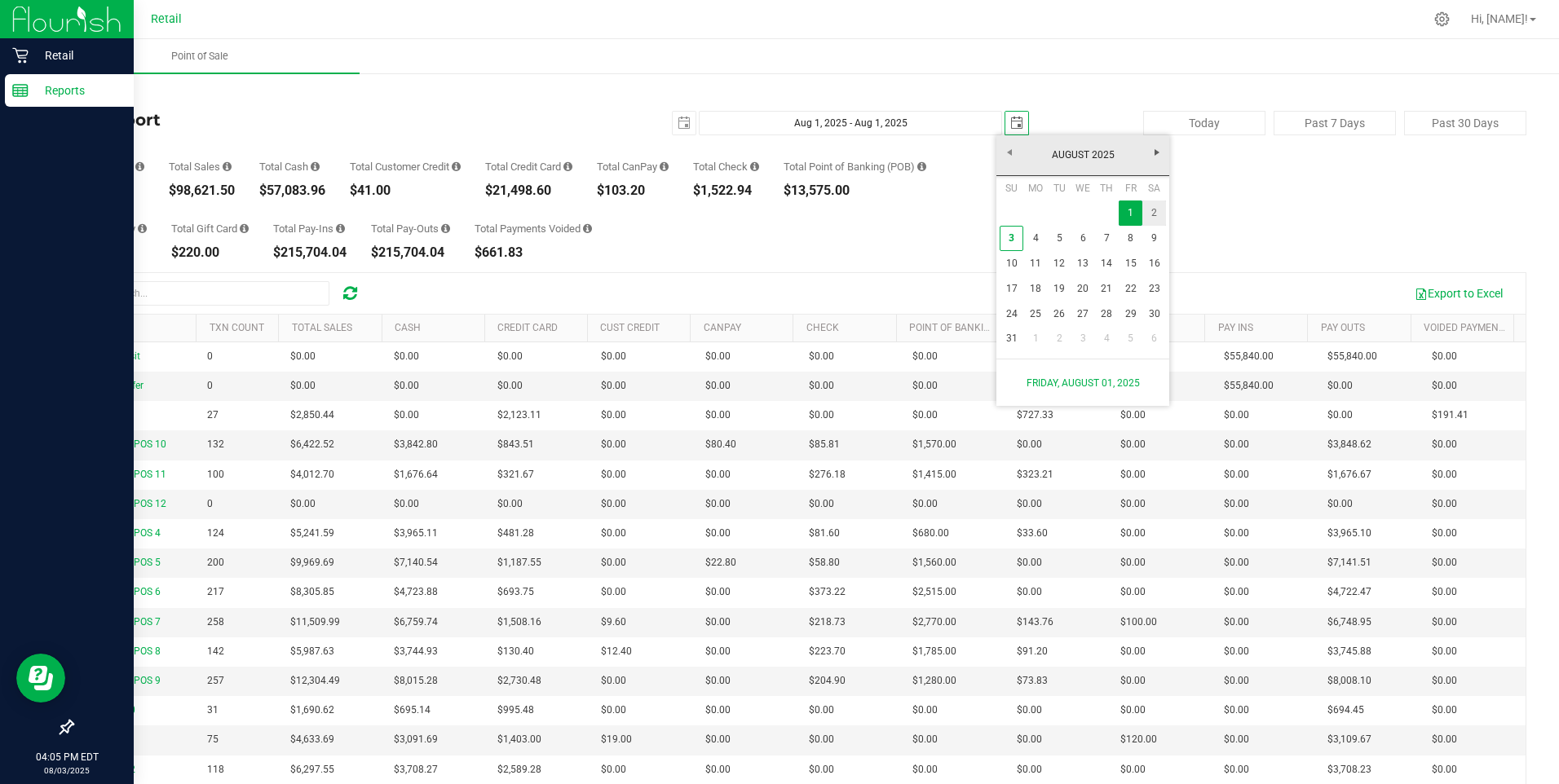 click on "2" at bounding box center (1154, 213) 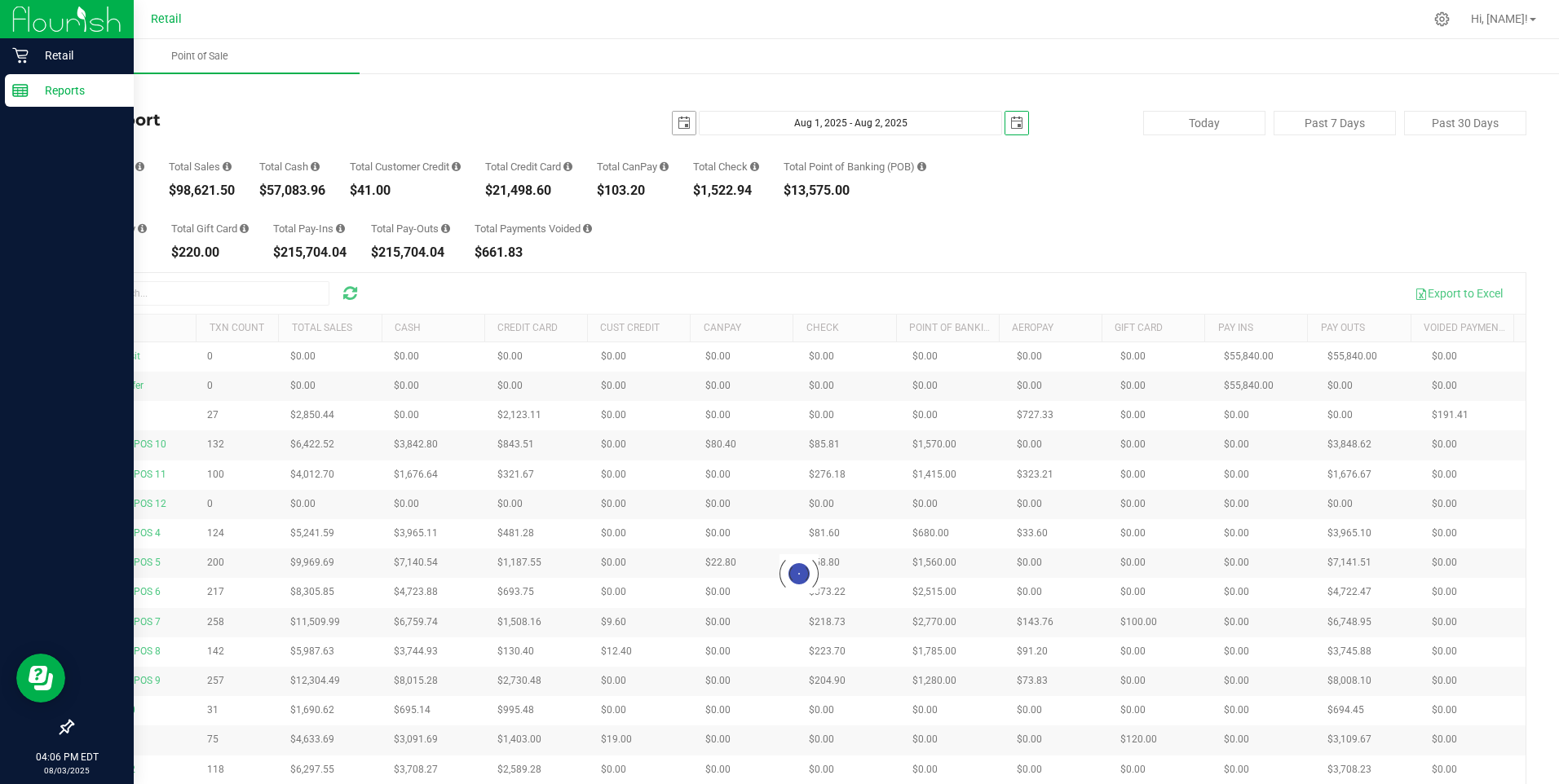 click at bounding box center [684, 123] 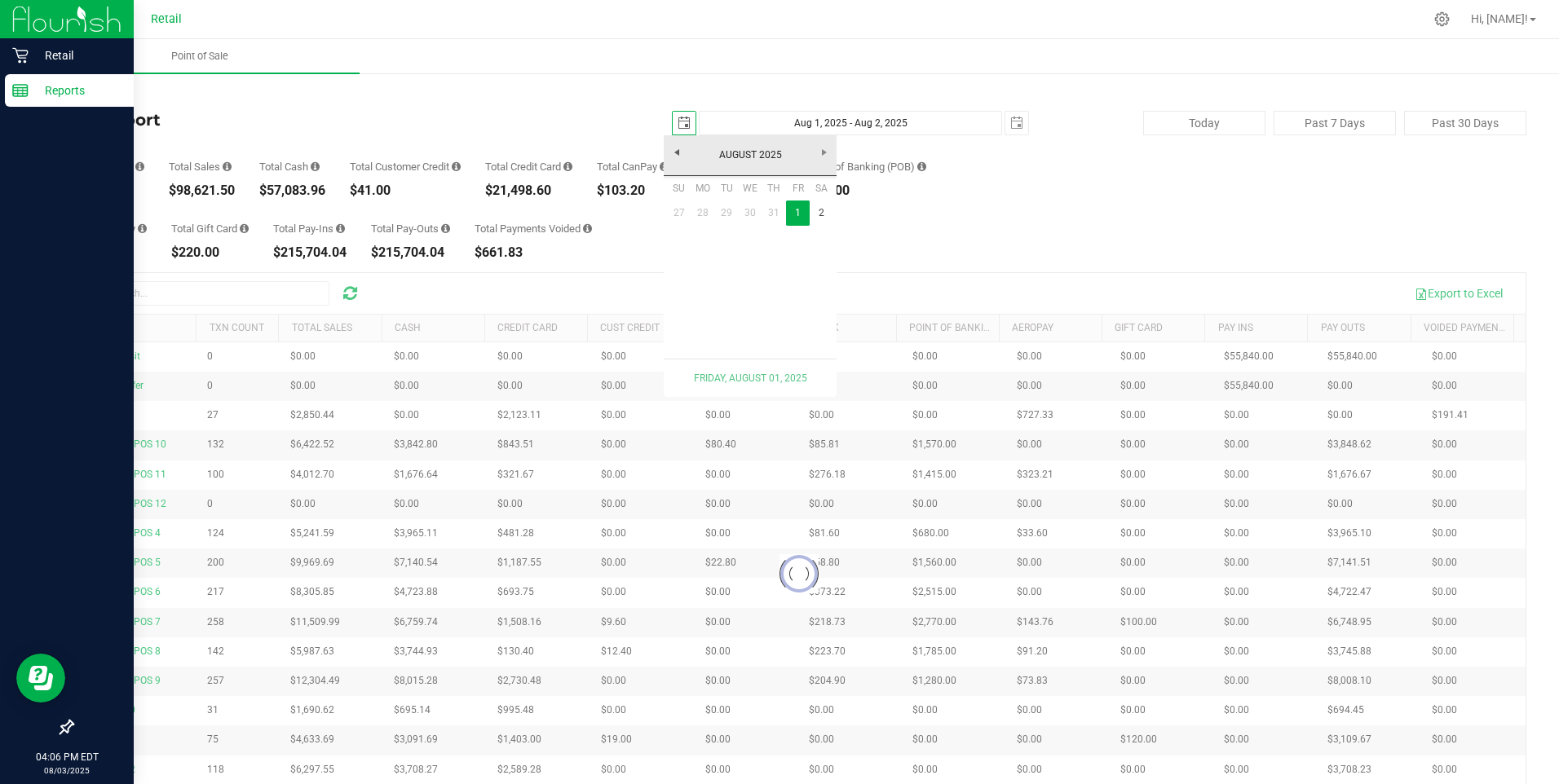 scroll, scrollTop: 0, scrollLeft: 0, axis: both 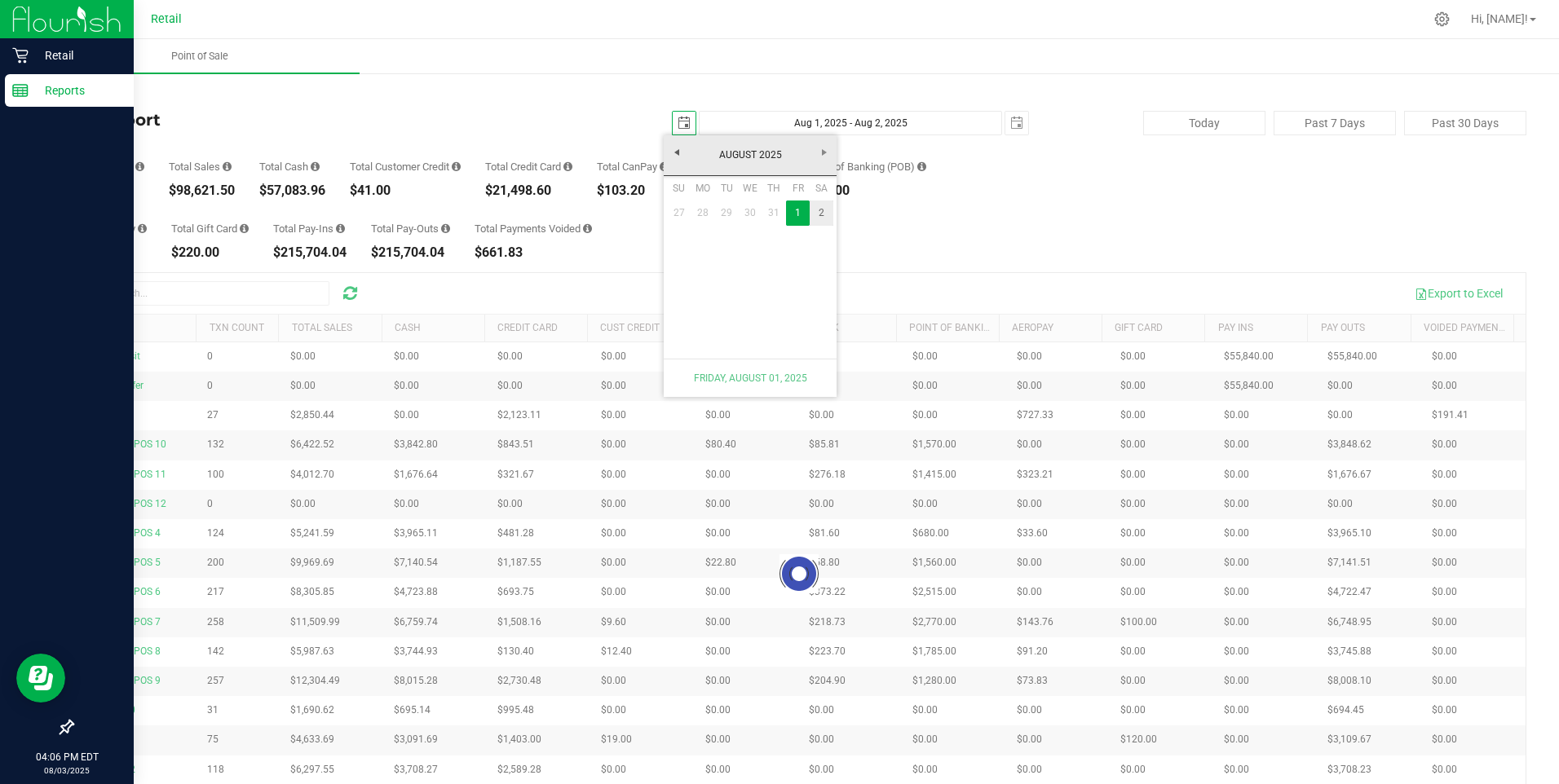 click on "2" at bounding box center [821, 213] 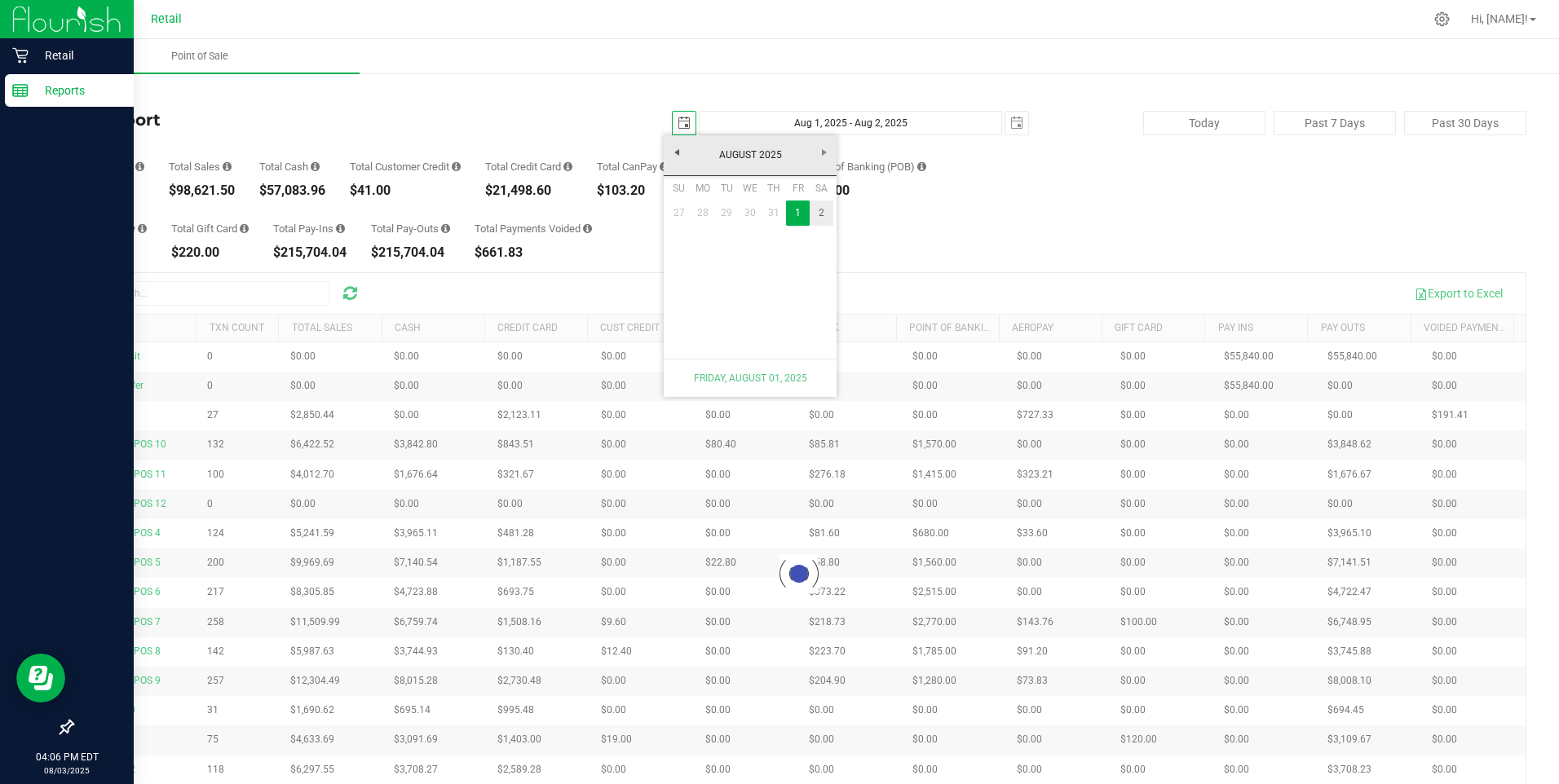 type on "Aug 2, 2025 - Aug 2, 2025" 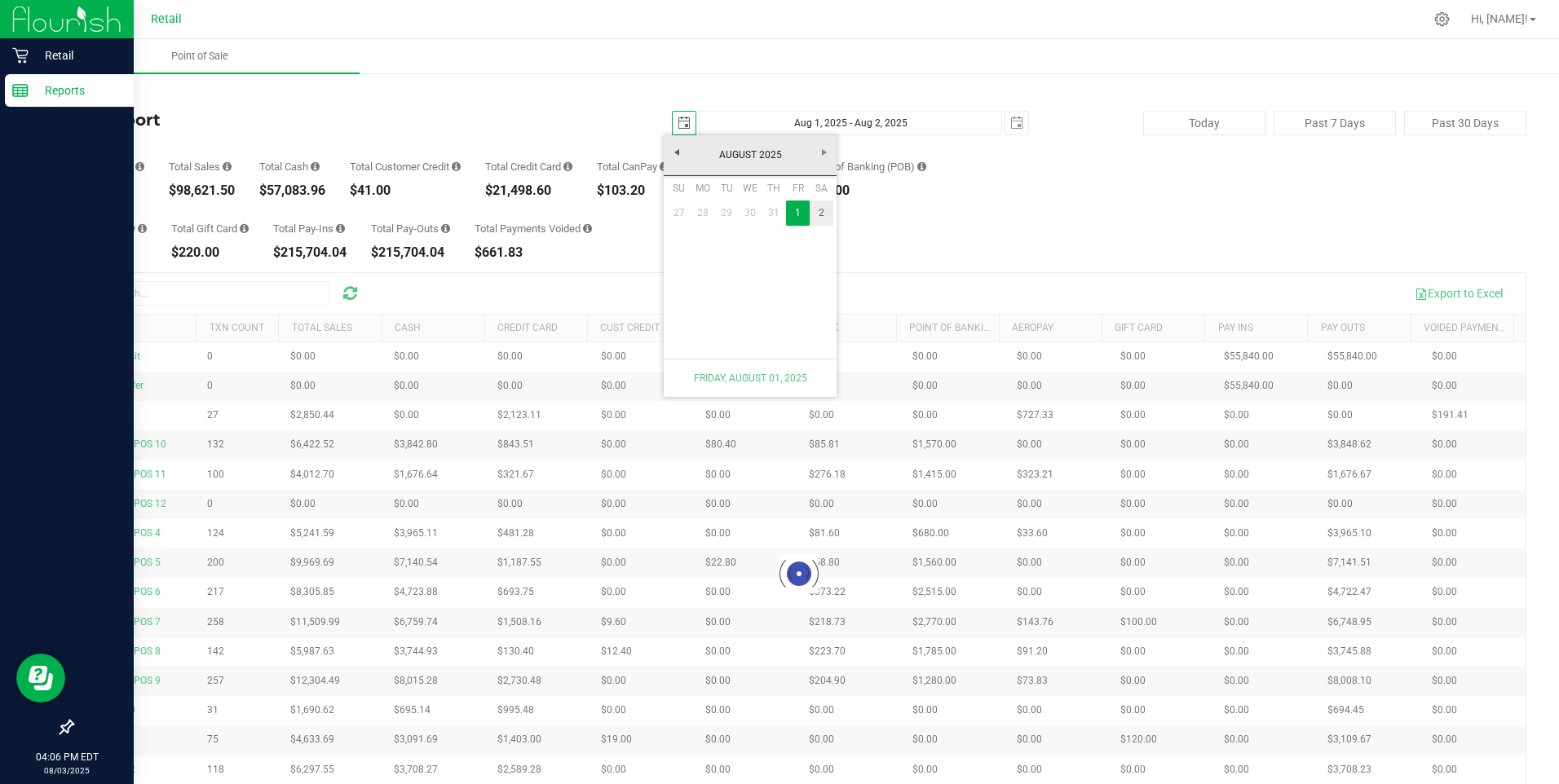 type on "2025-08-02" 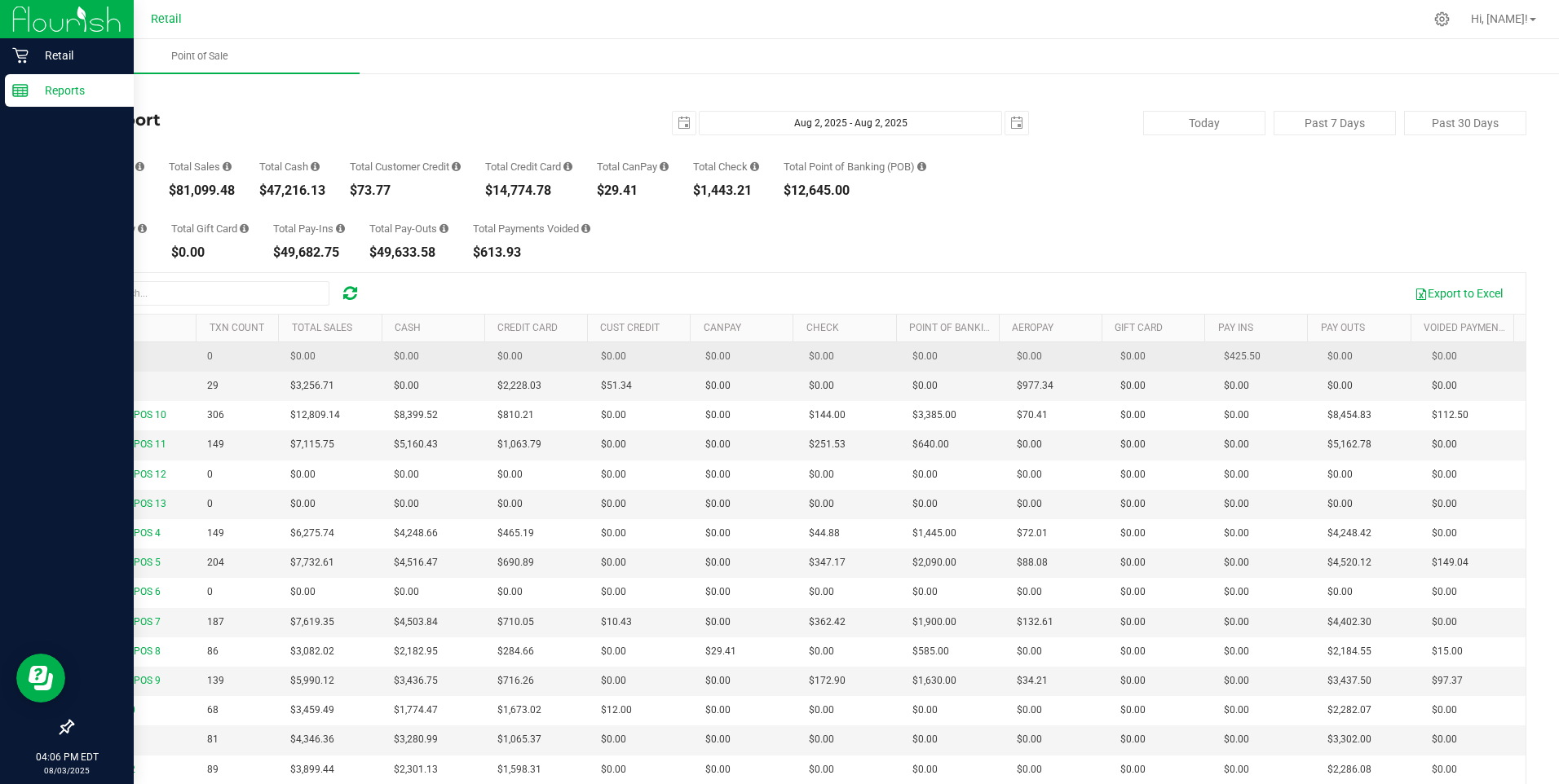 scroll, scrollTop: 0, scrollLeft: 0, axis: both 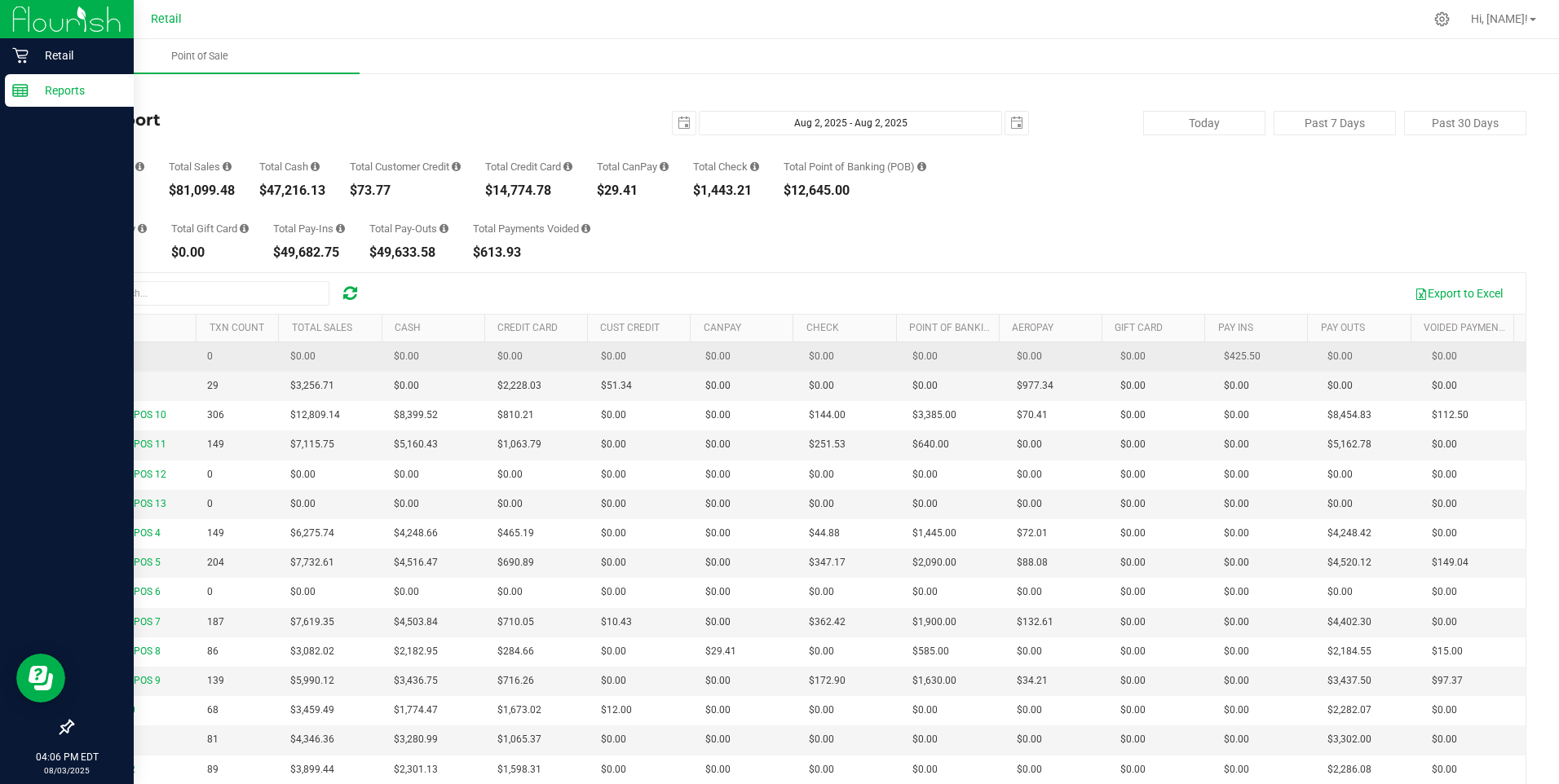 click on "AeroPay" at bounding box center (101, 356) 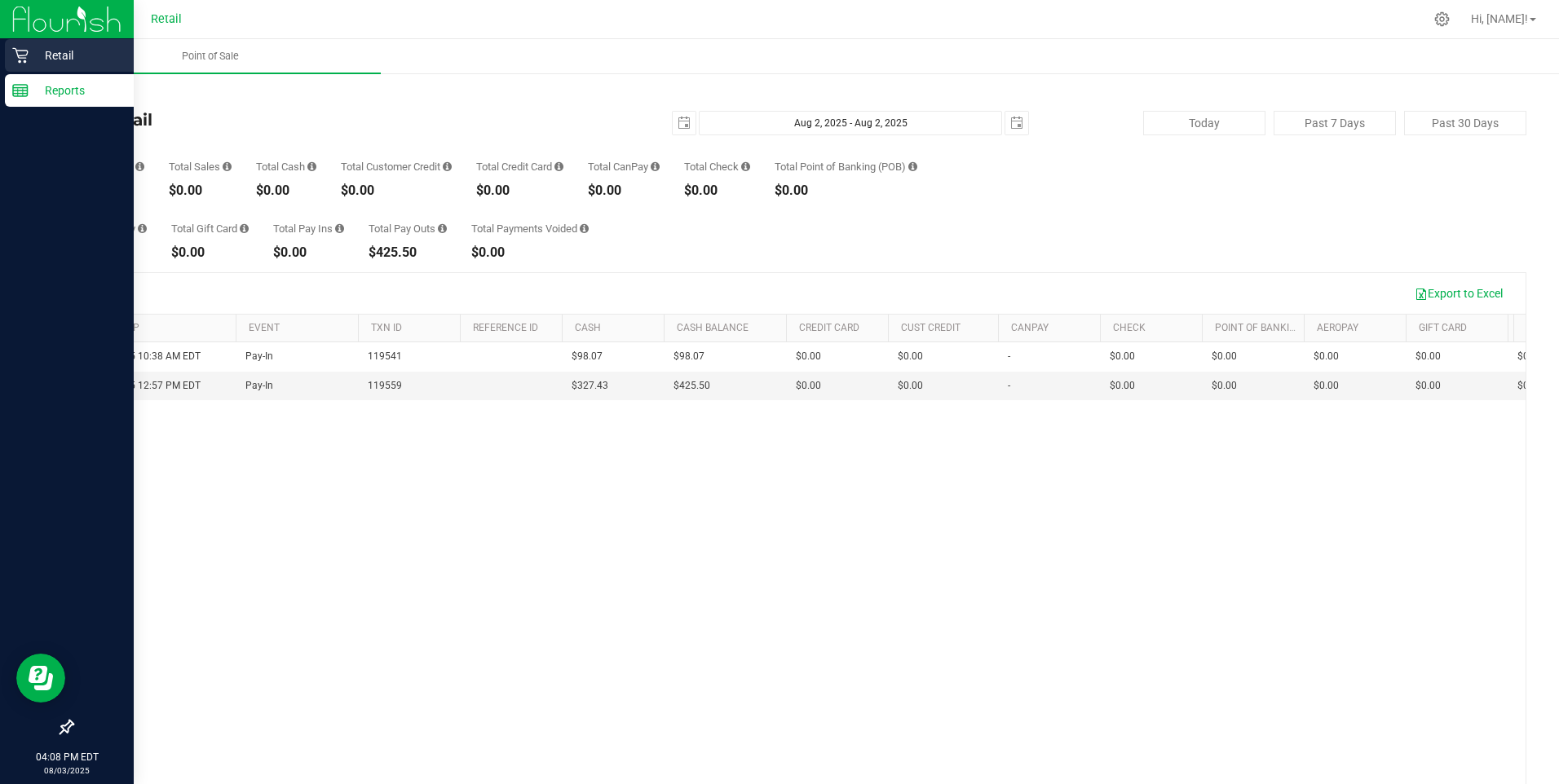 click on "Retail" at bounding box center (77, 55) 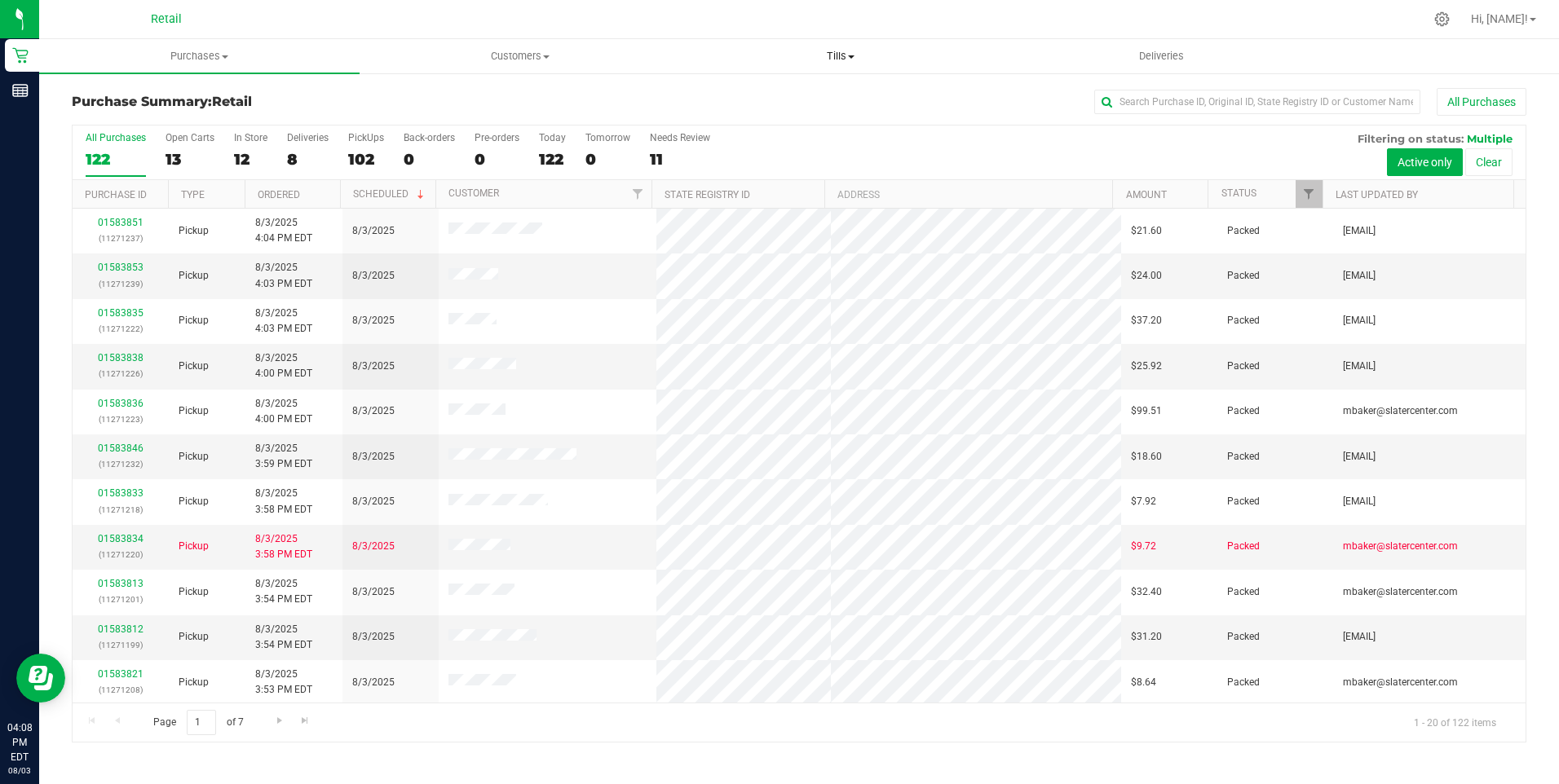 click on "Tills" at bounding box center (841, 56) 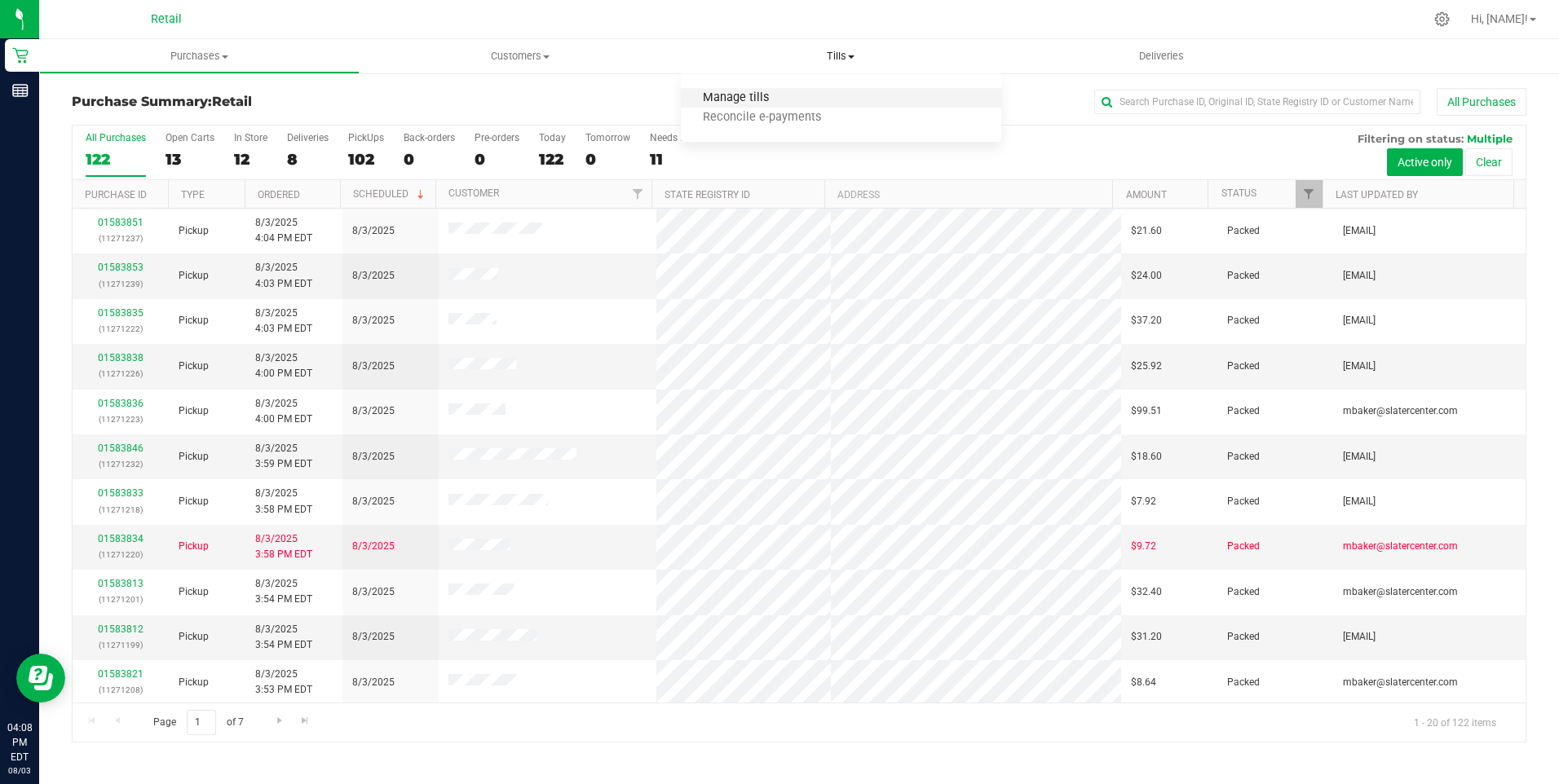 click on "Manage tills" at bounding box center [735, 98] 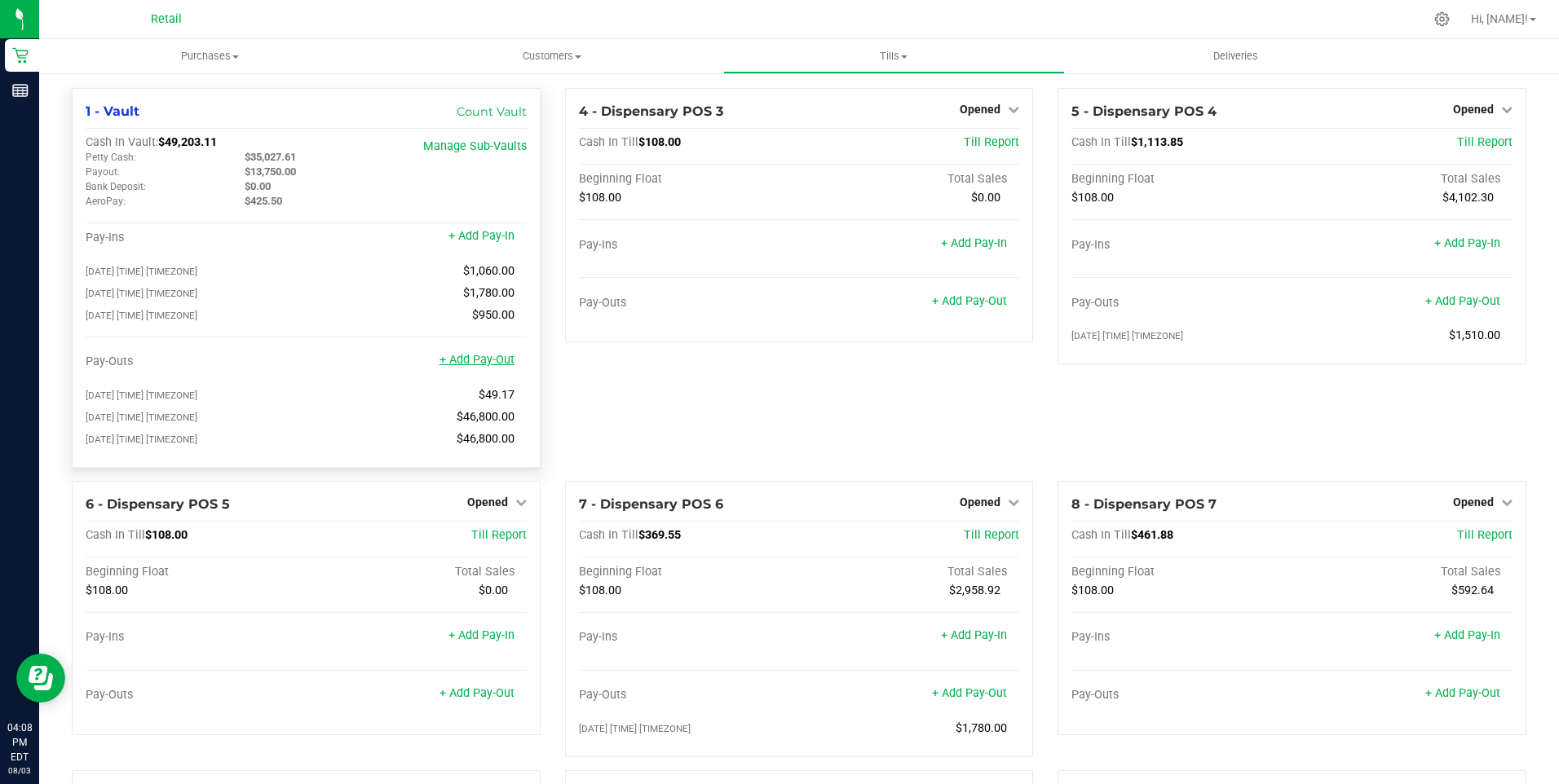 click on "+ Add Pay-Out" at bounding box center [477, 359] 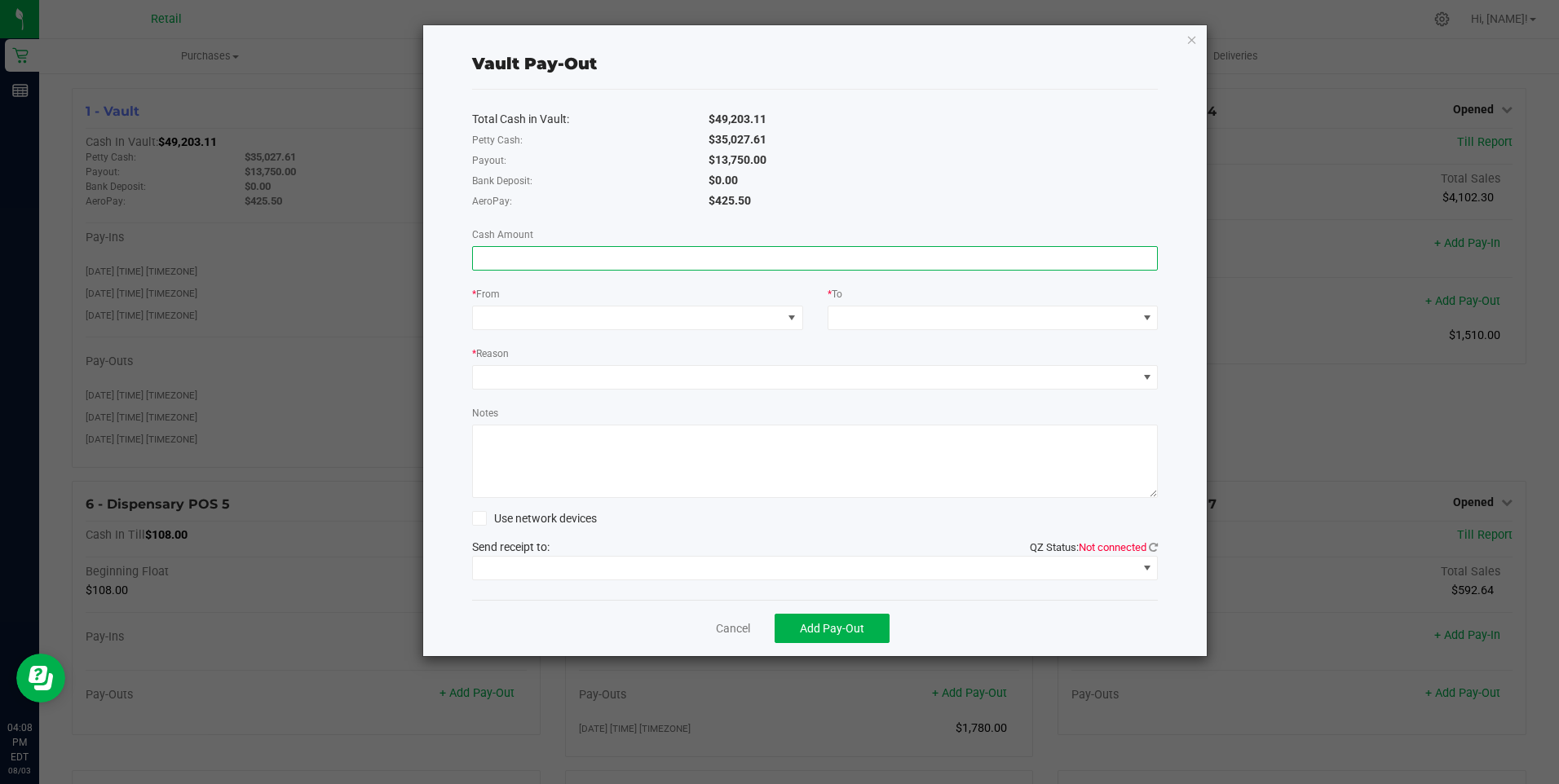 click at bounding box center (815, 258) 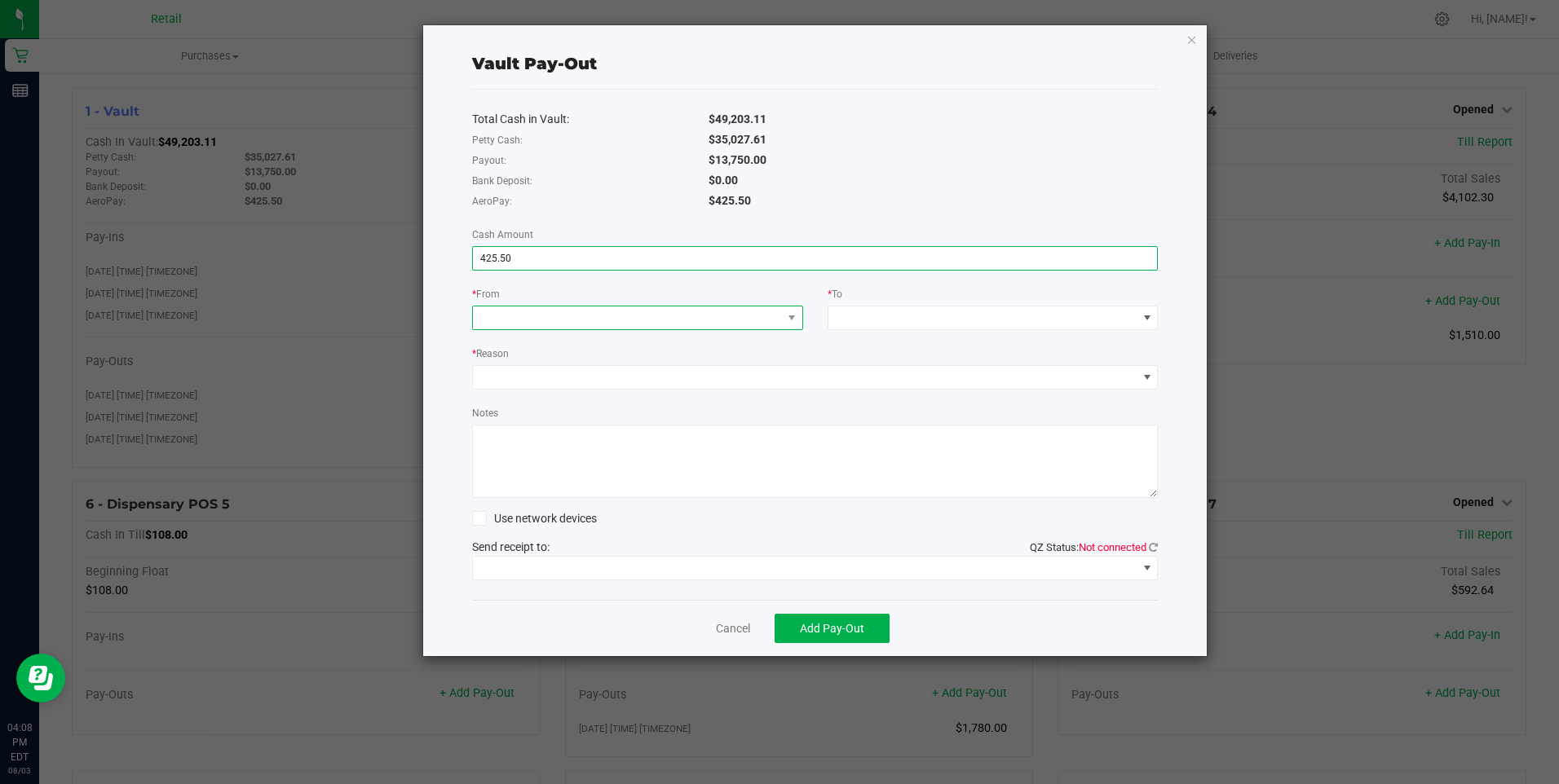 type on "$425.50" 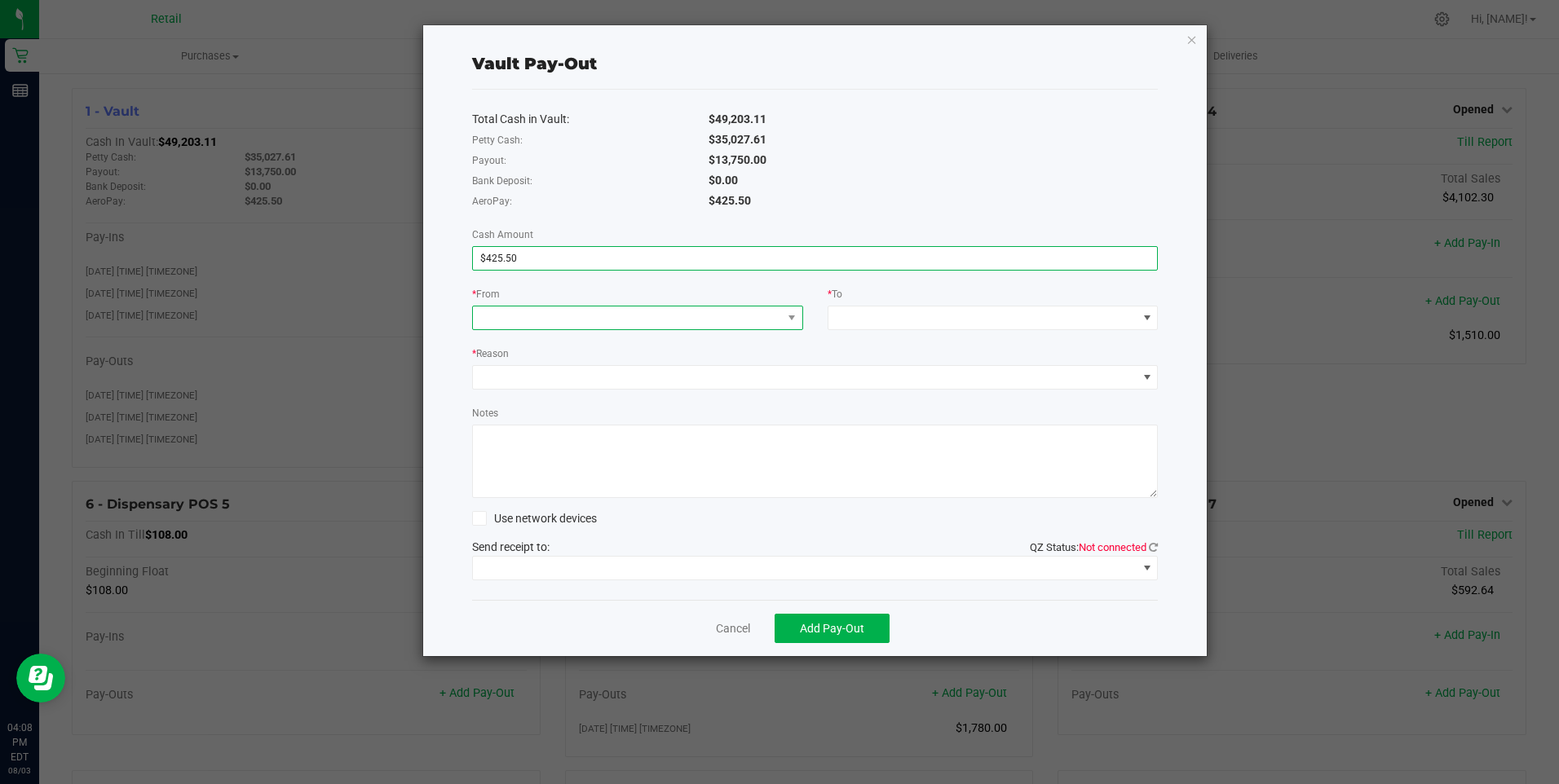 click at bounding box center [627, 318] 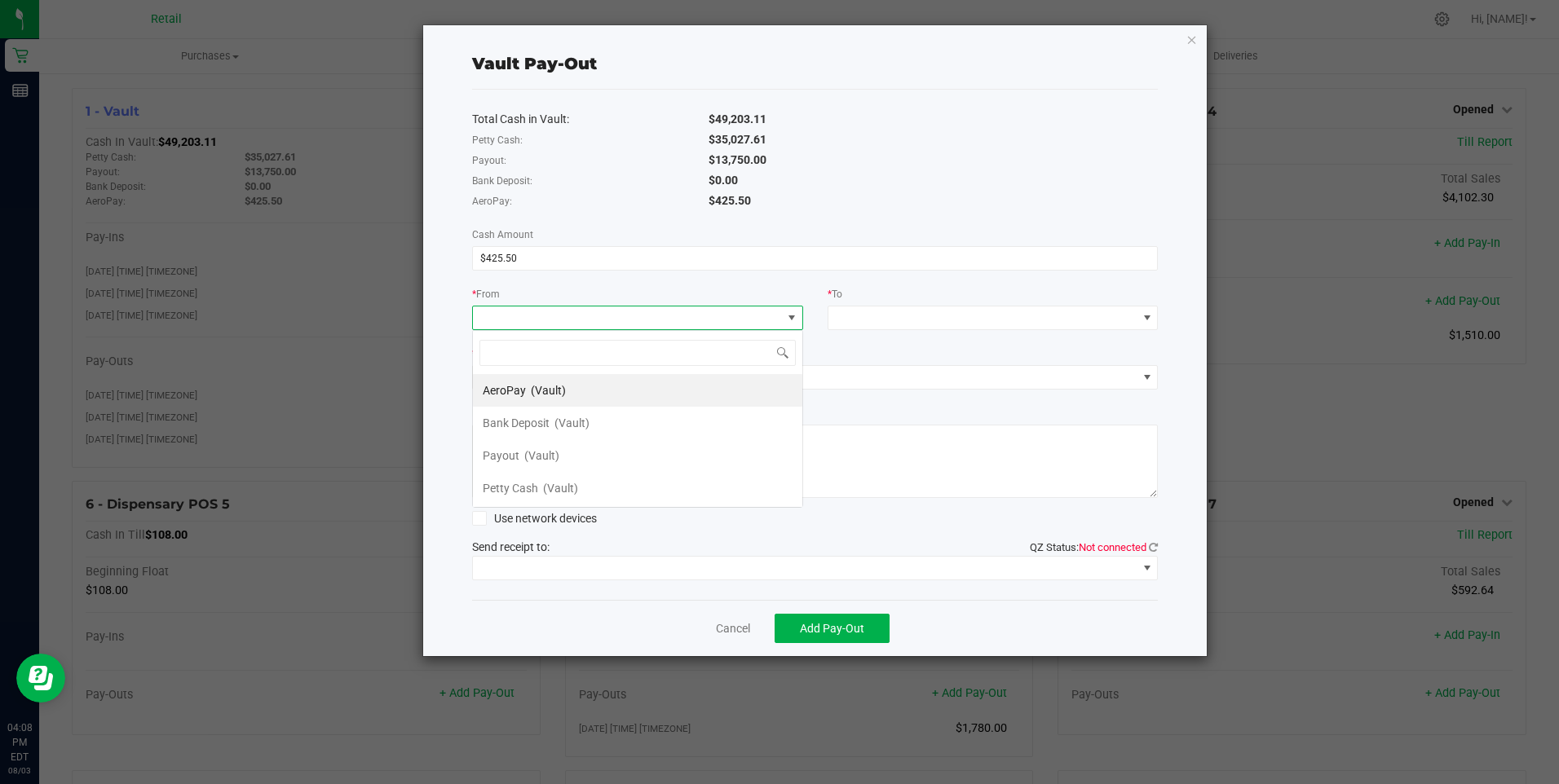 scroll, scrollTop: 81472, scrollLeft: 81207, axis: both 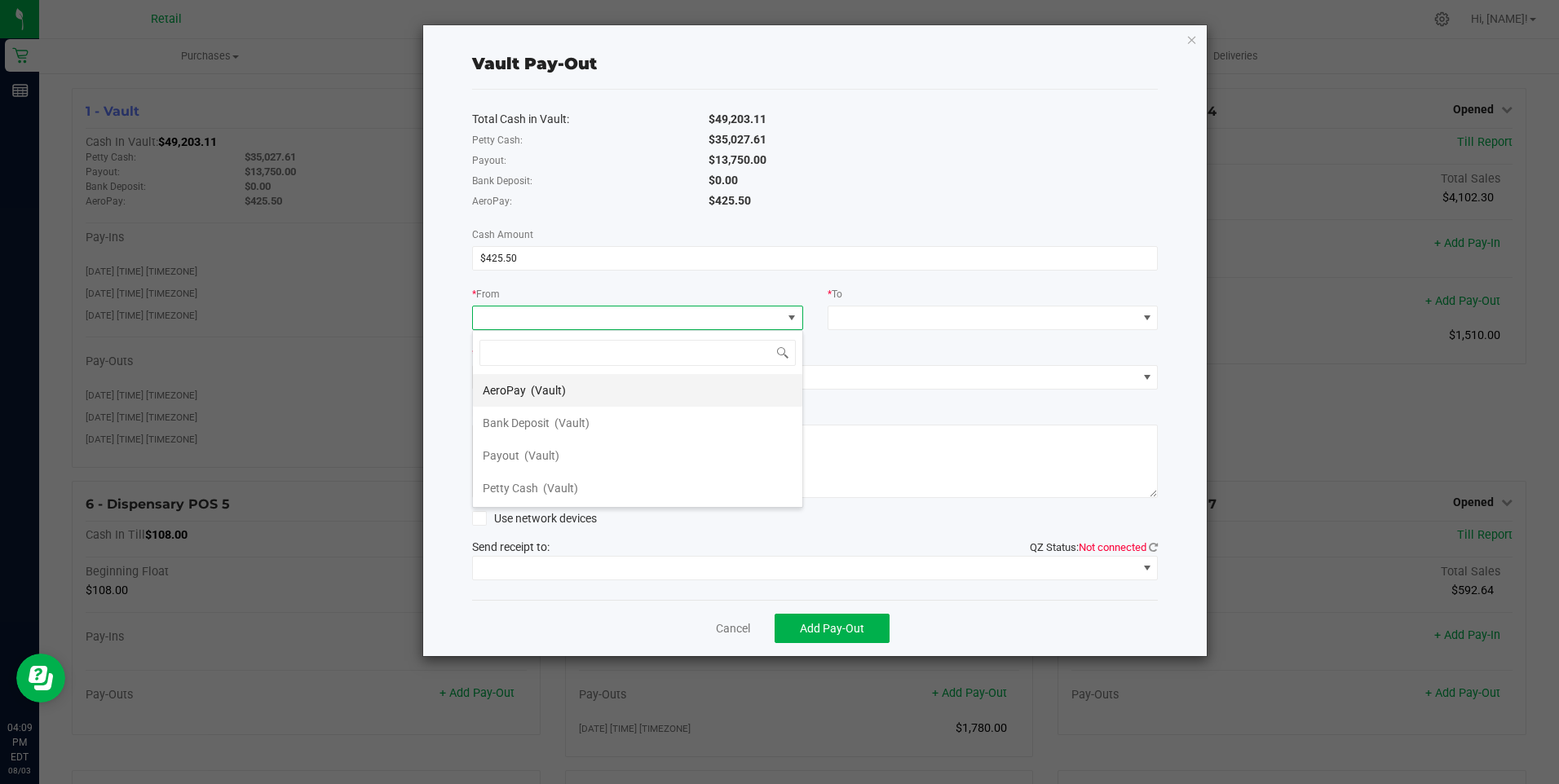 click on "AeroPay" at bounding box center [504, 390] 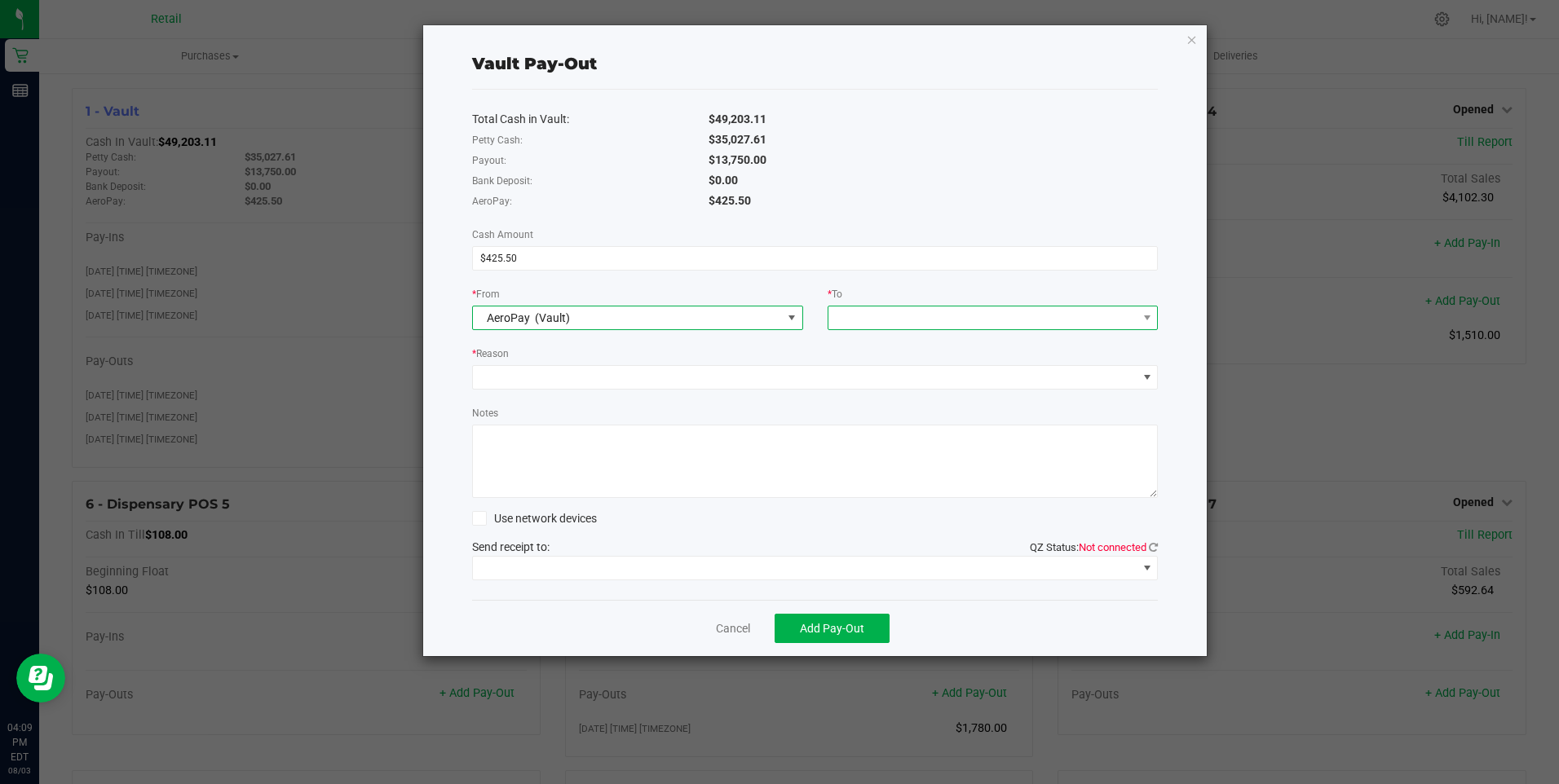 click at bounding box center [983, 318] 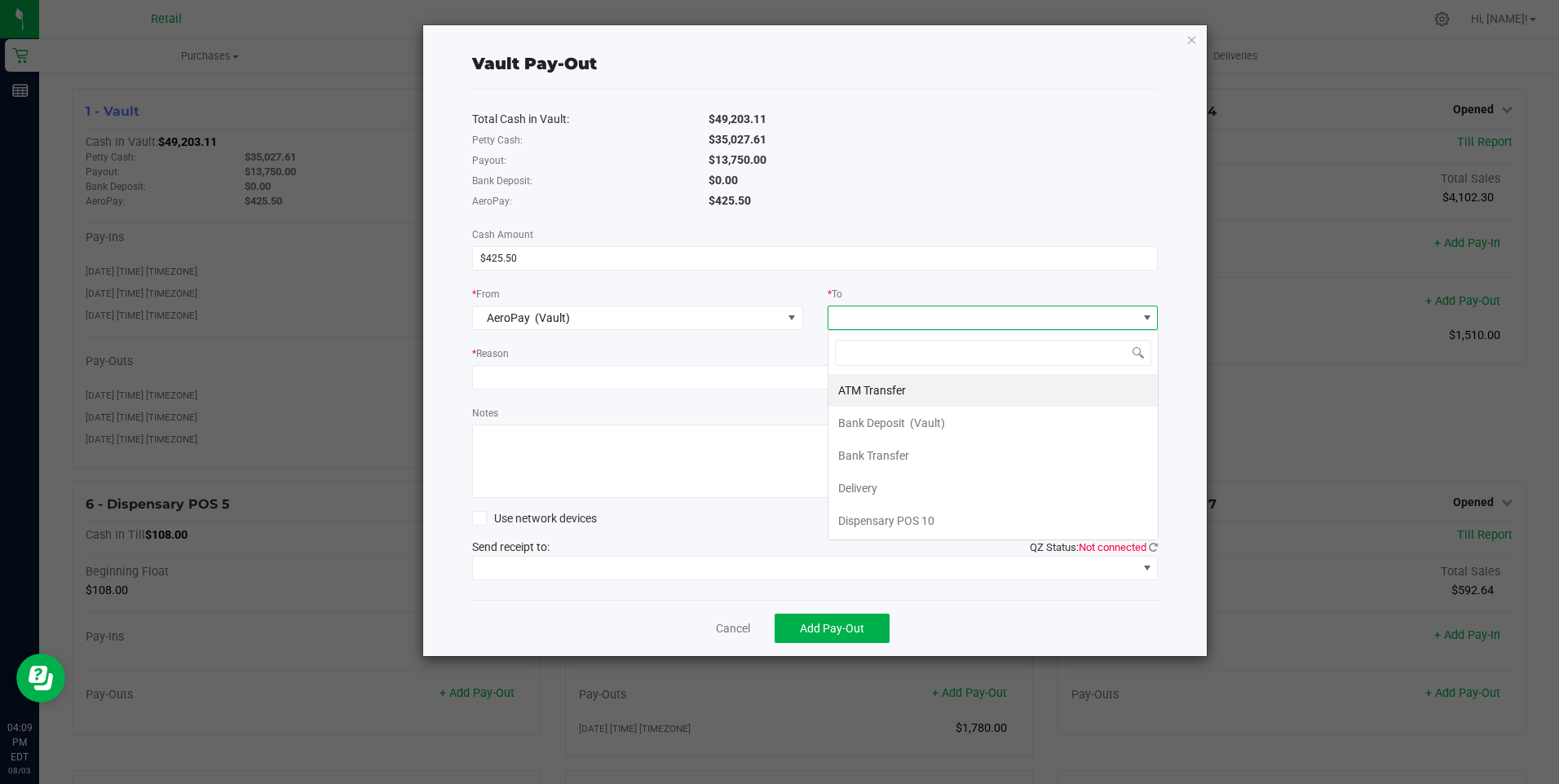 scroll, scrollTop: 81472, scrollLeft: 81207, axis: both 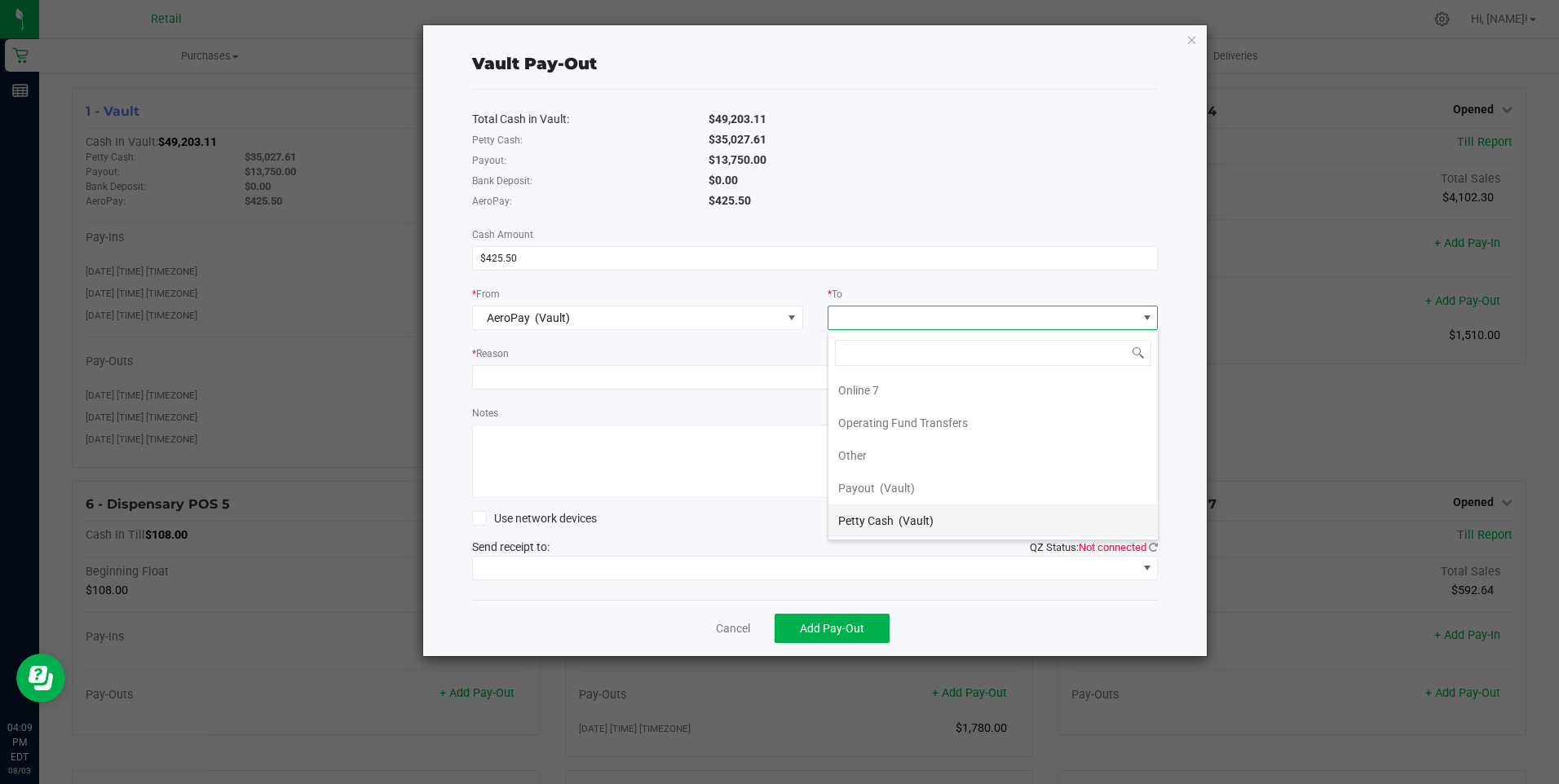 click on "Petty Cash" at bounding box center (866, 521) 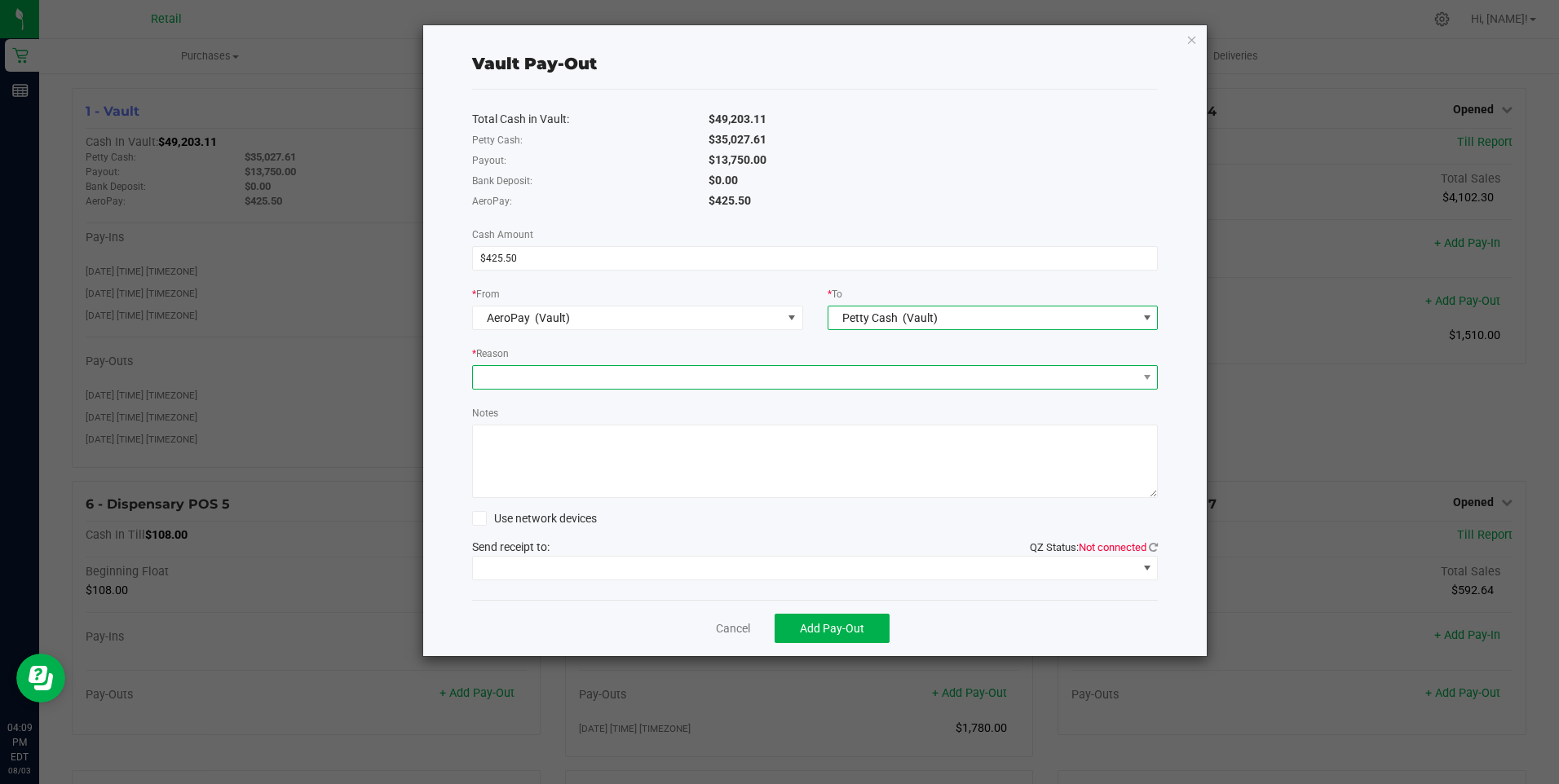 click at bounding box center [805, 377] 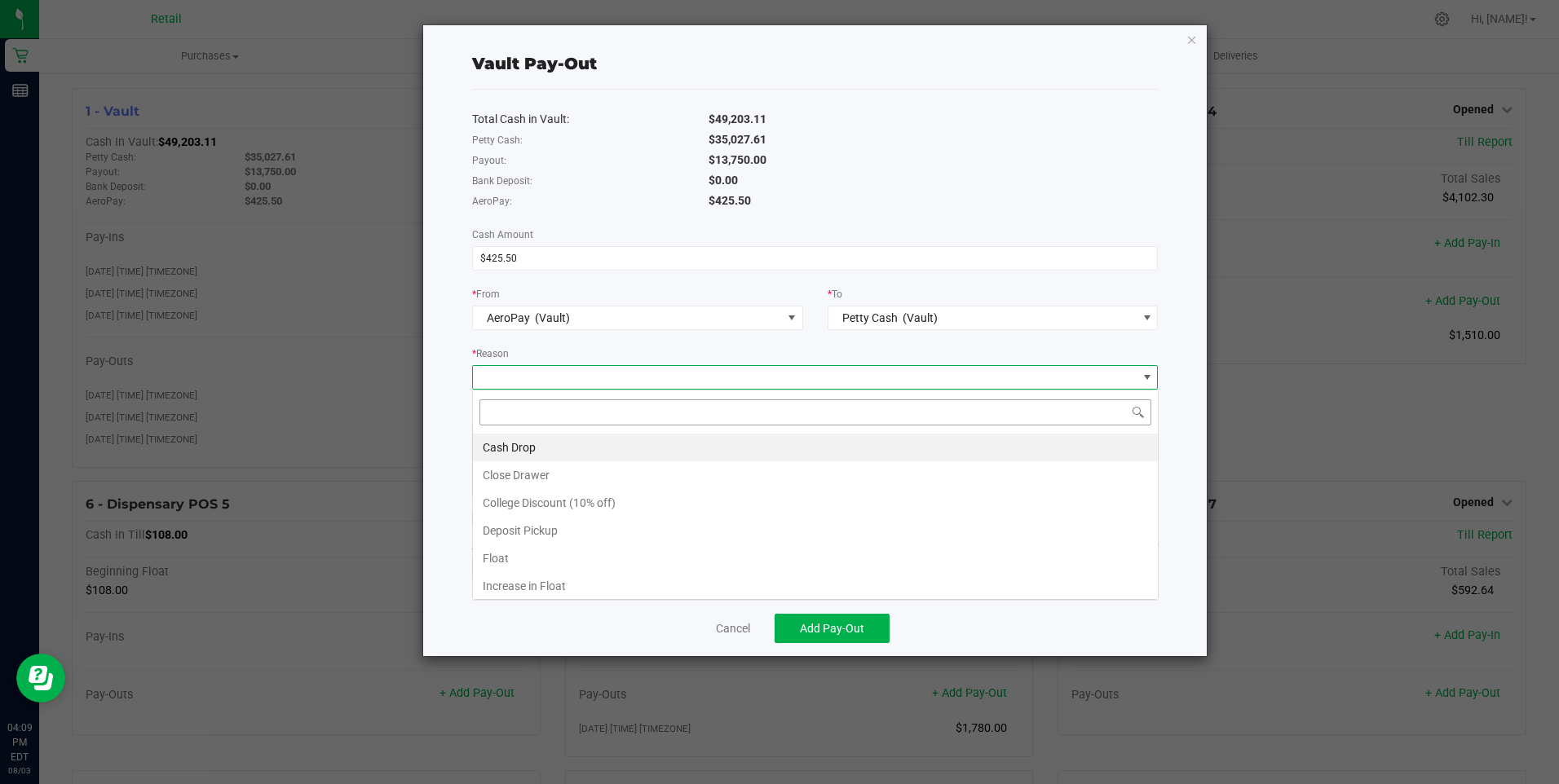scroll, scrollTop: 81472, scrollLeft: 80851, axis: both 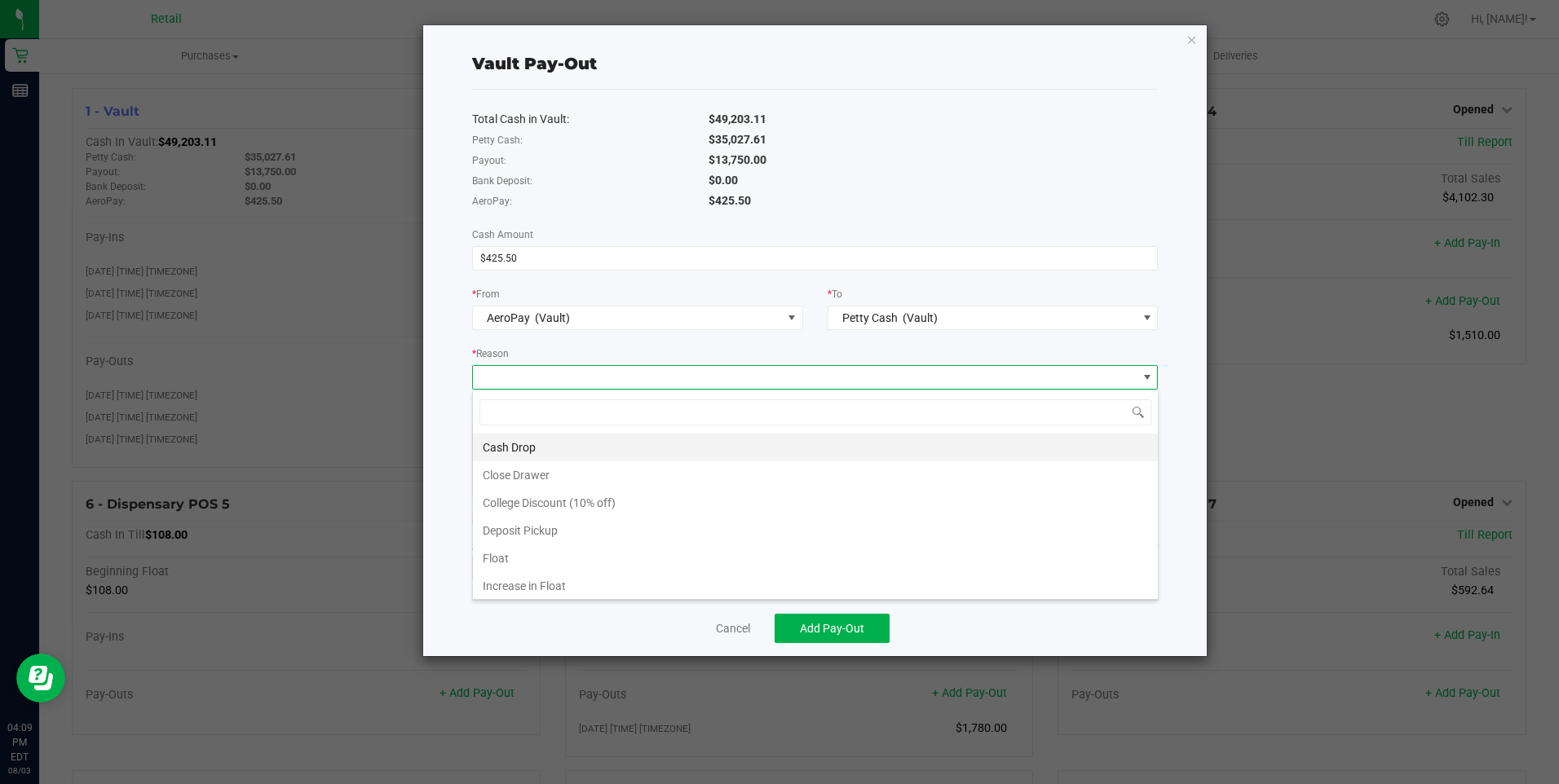 click on "Cash Drop" at bounding box center (815, 447) 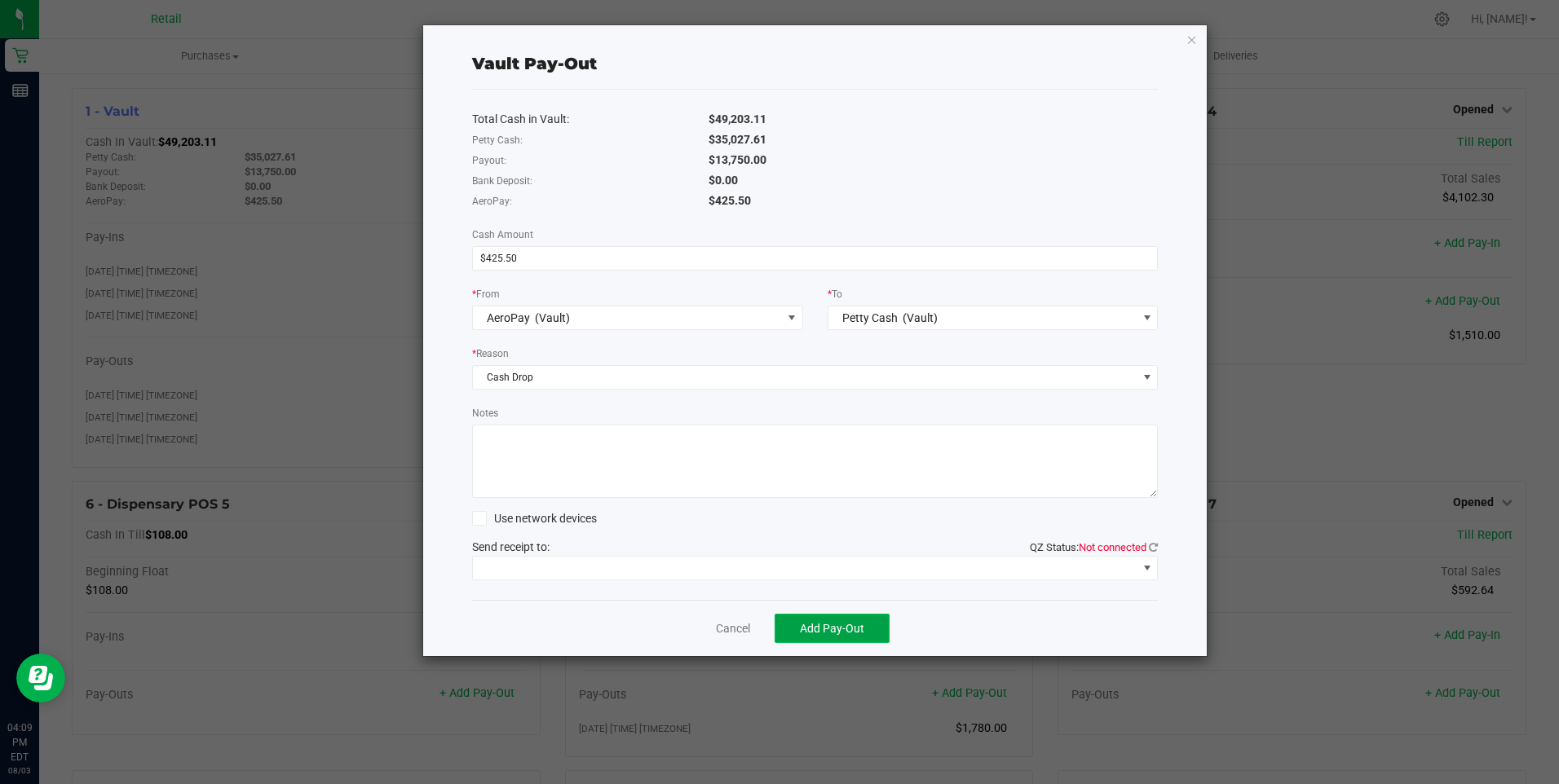 click on "Add Pay-Out" 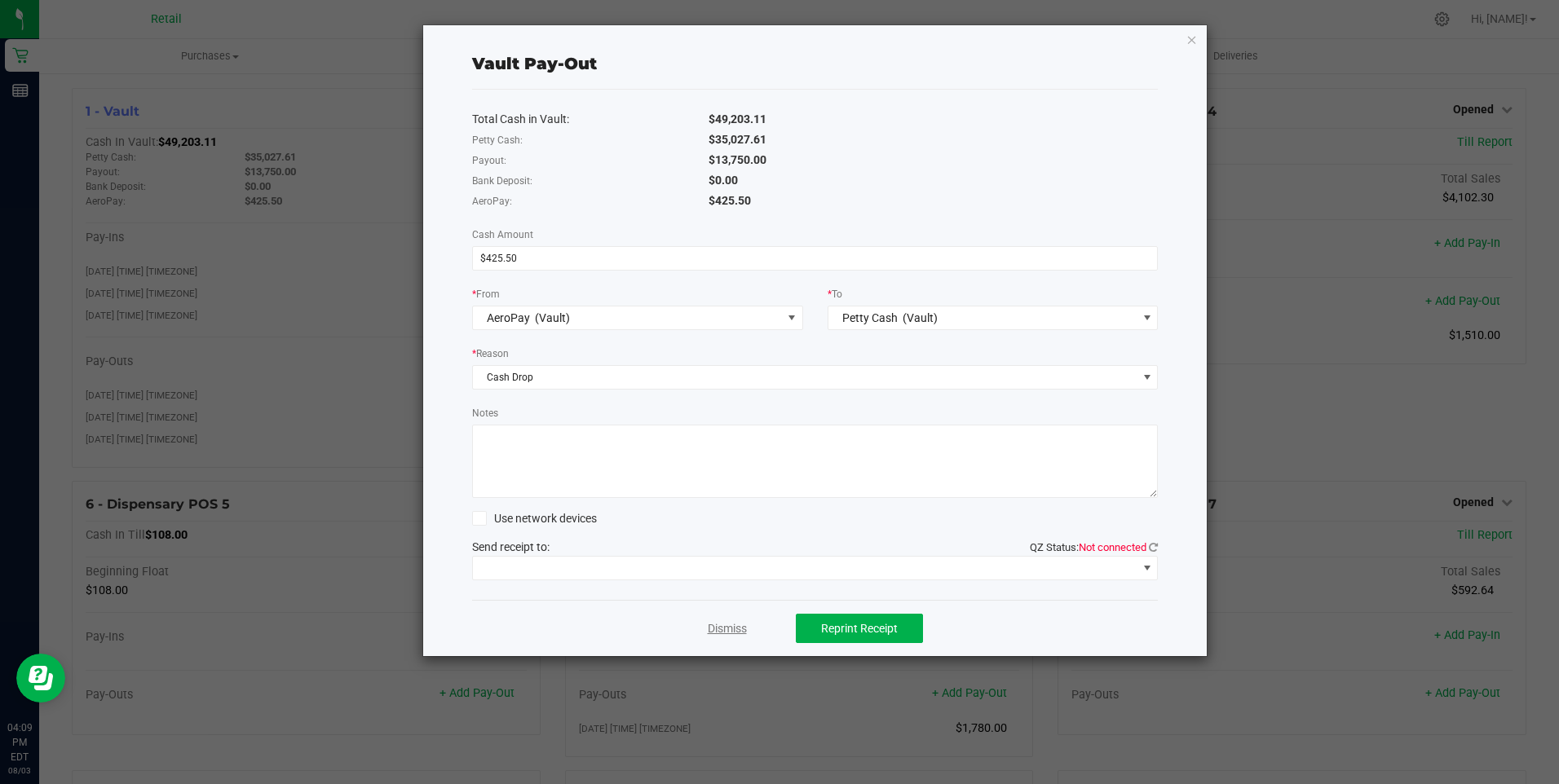 click on "Dismiss" 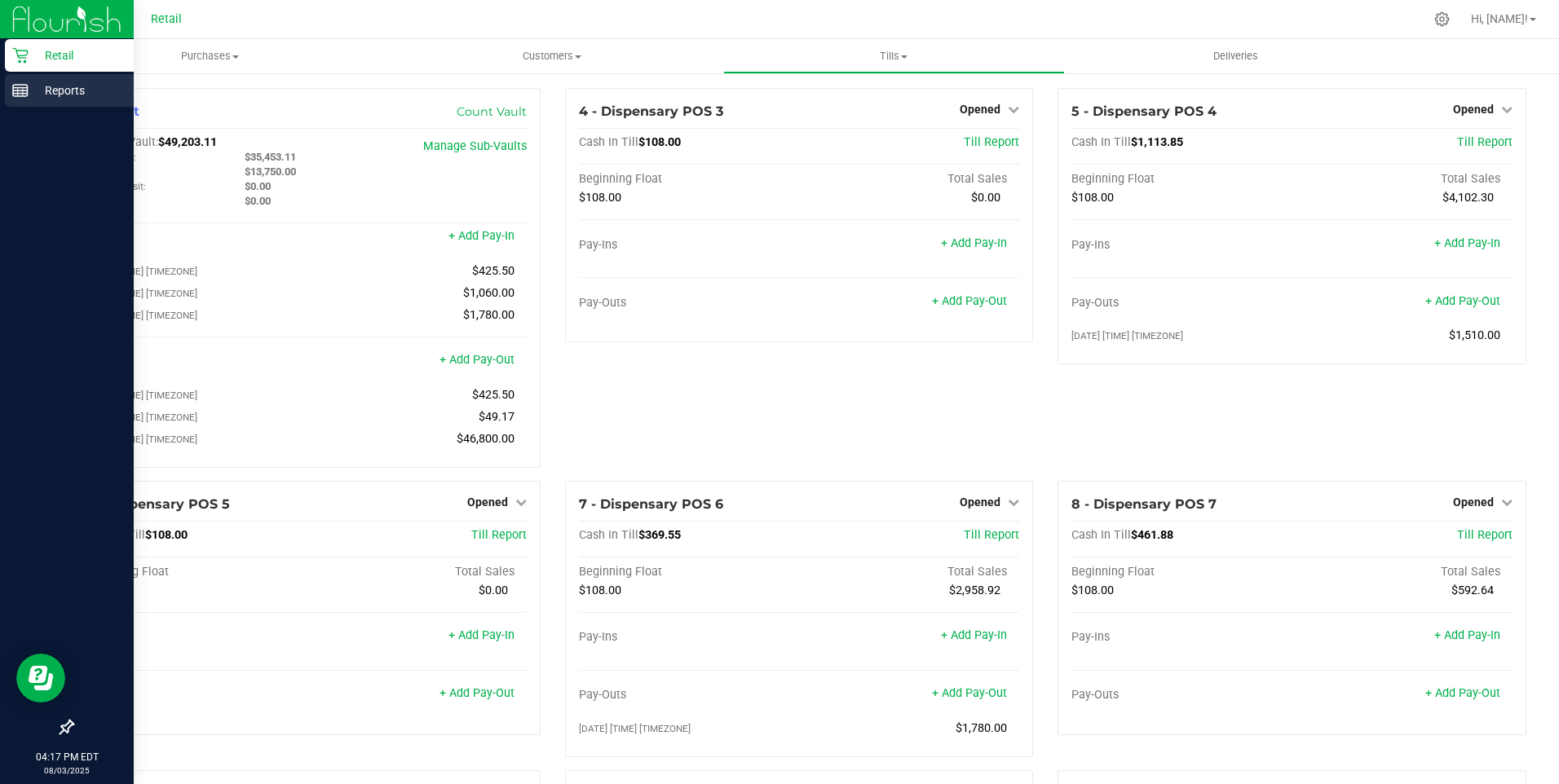 click 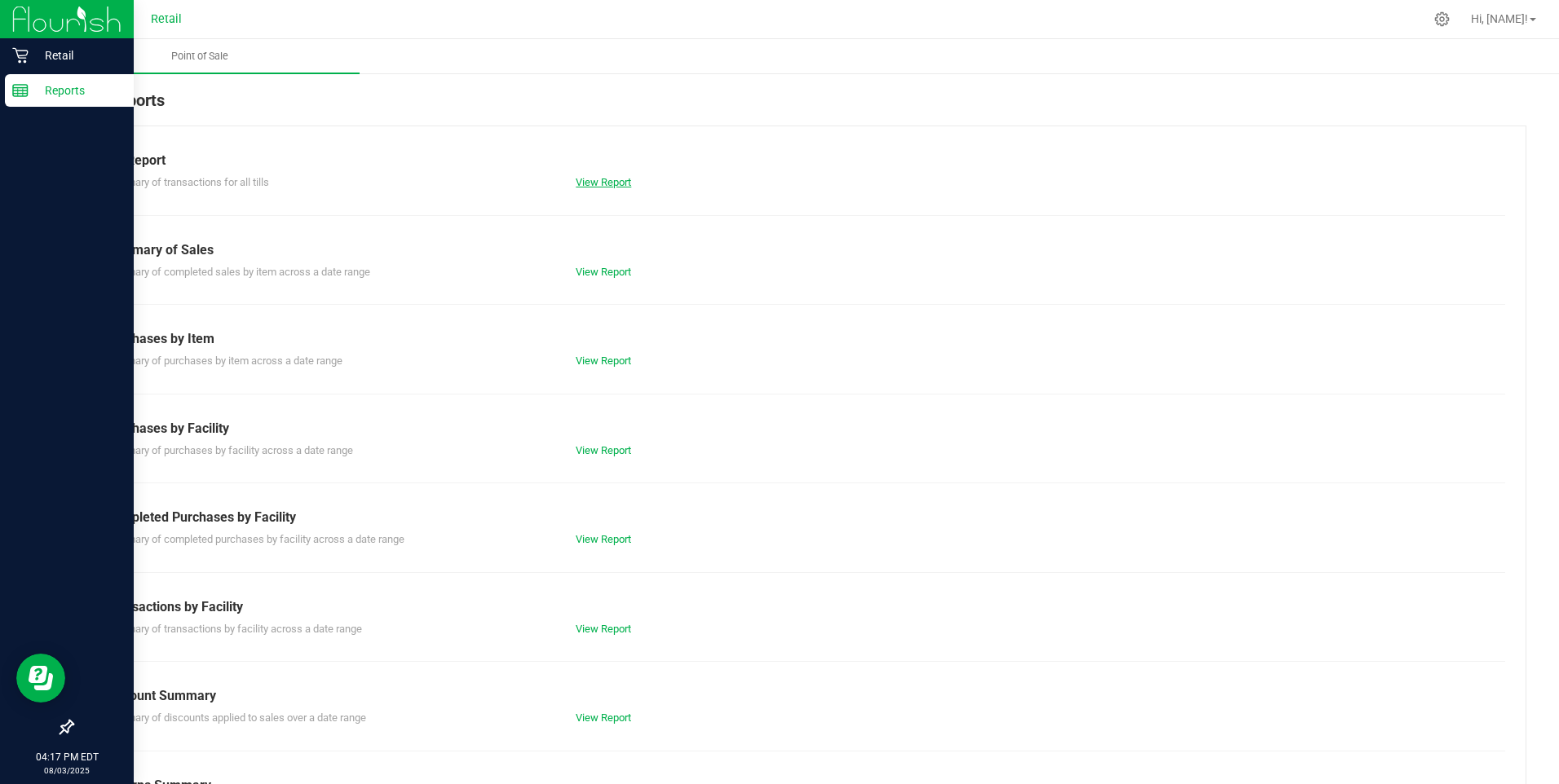 click on "View Report" at bounding box center [603, 182] 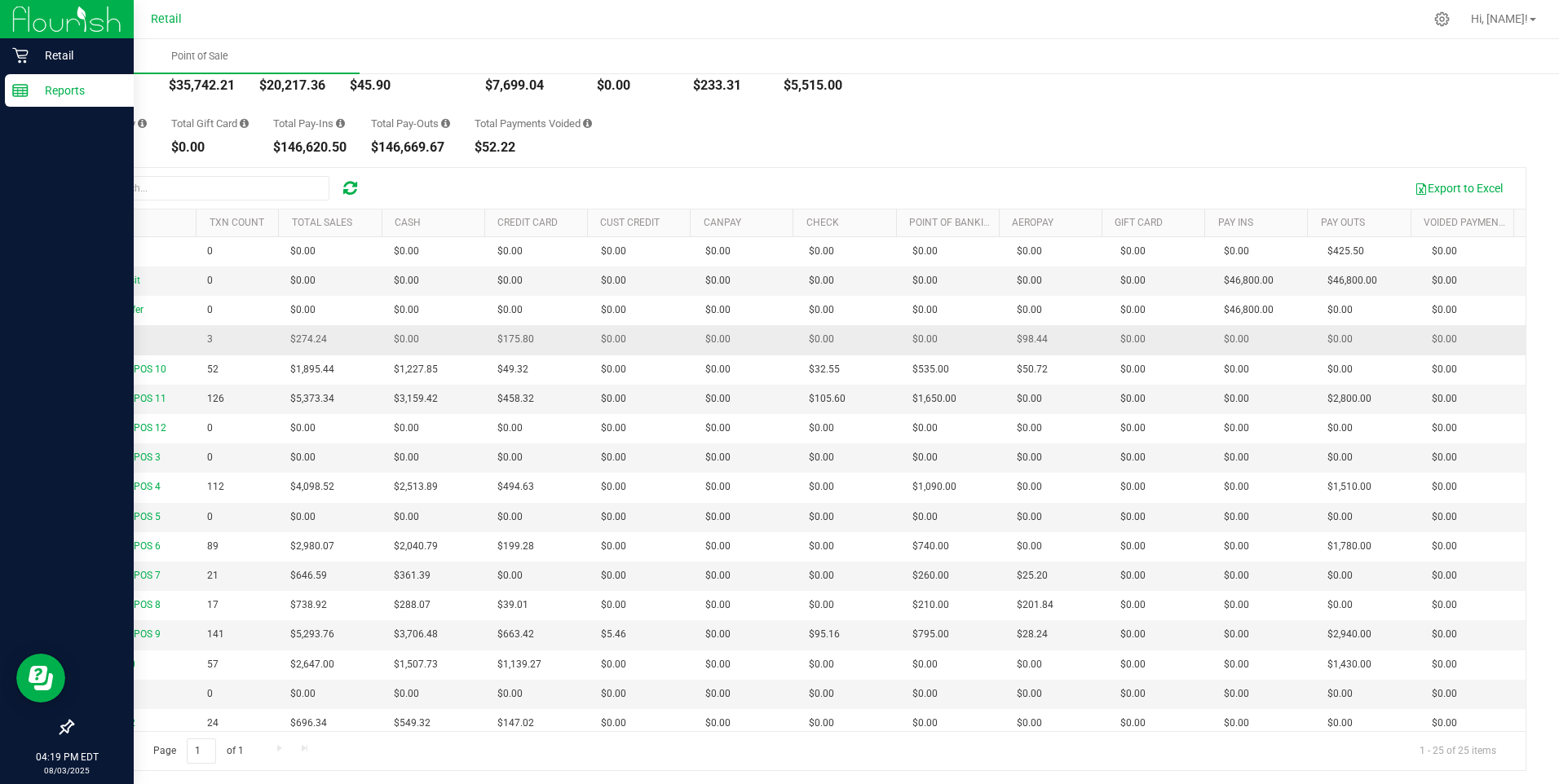 scroll, scrollTop: 108, scrollLeft: 0, axis: vertical 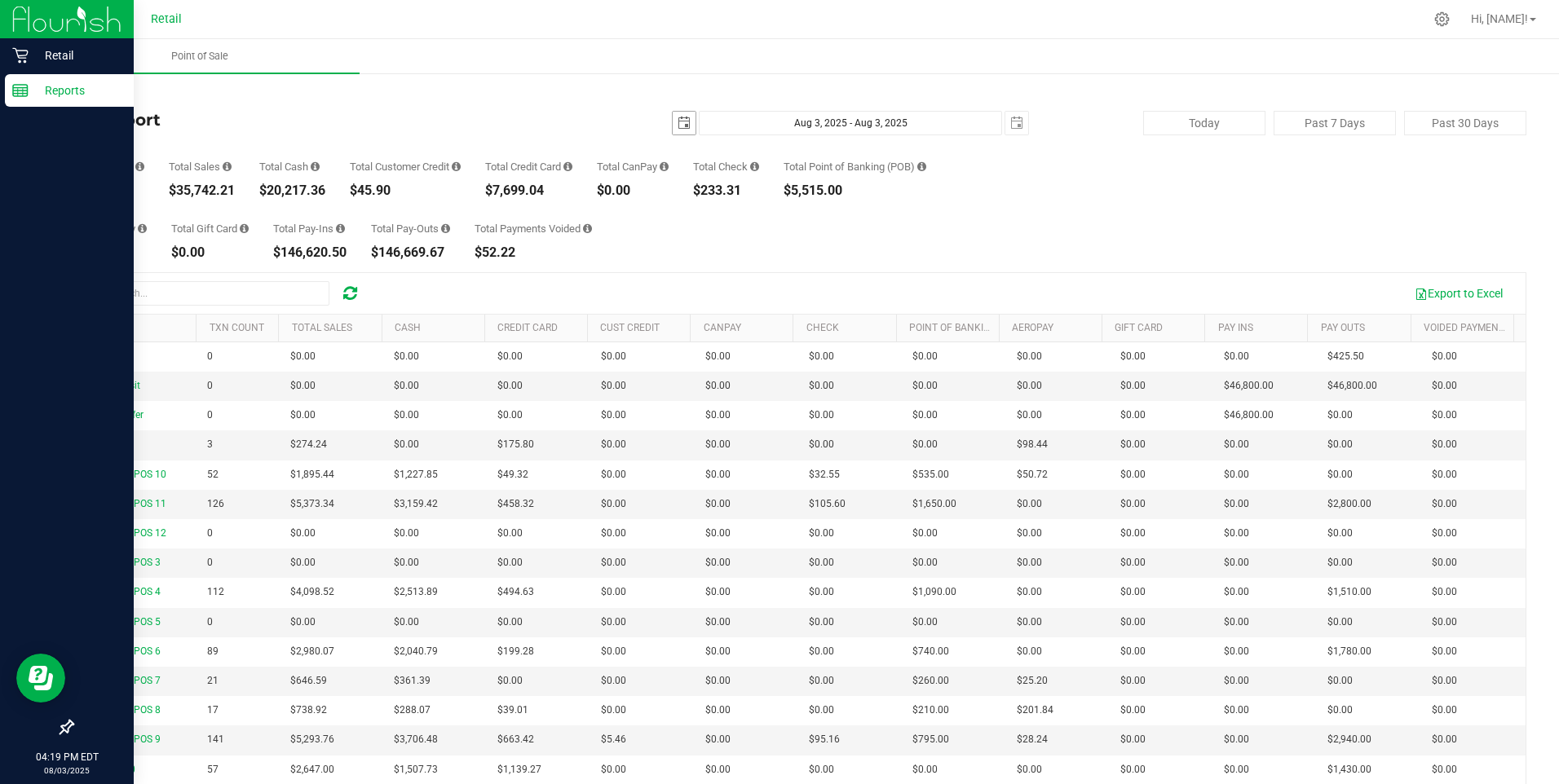 click at bounding box center (684, 123) 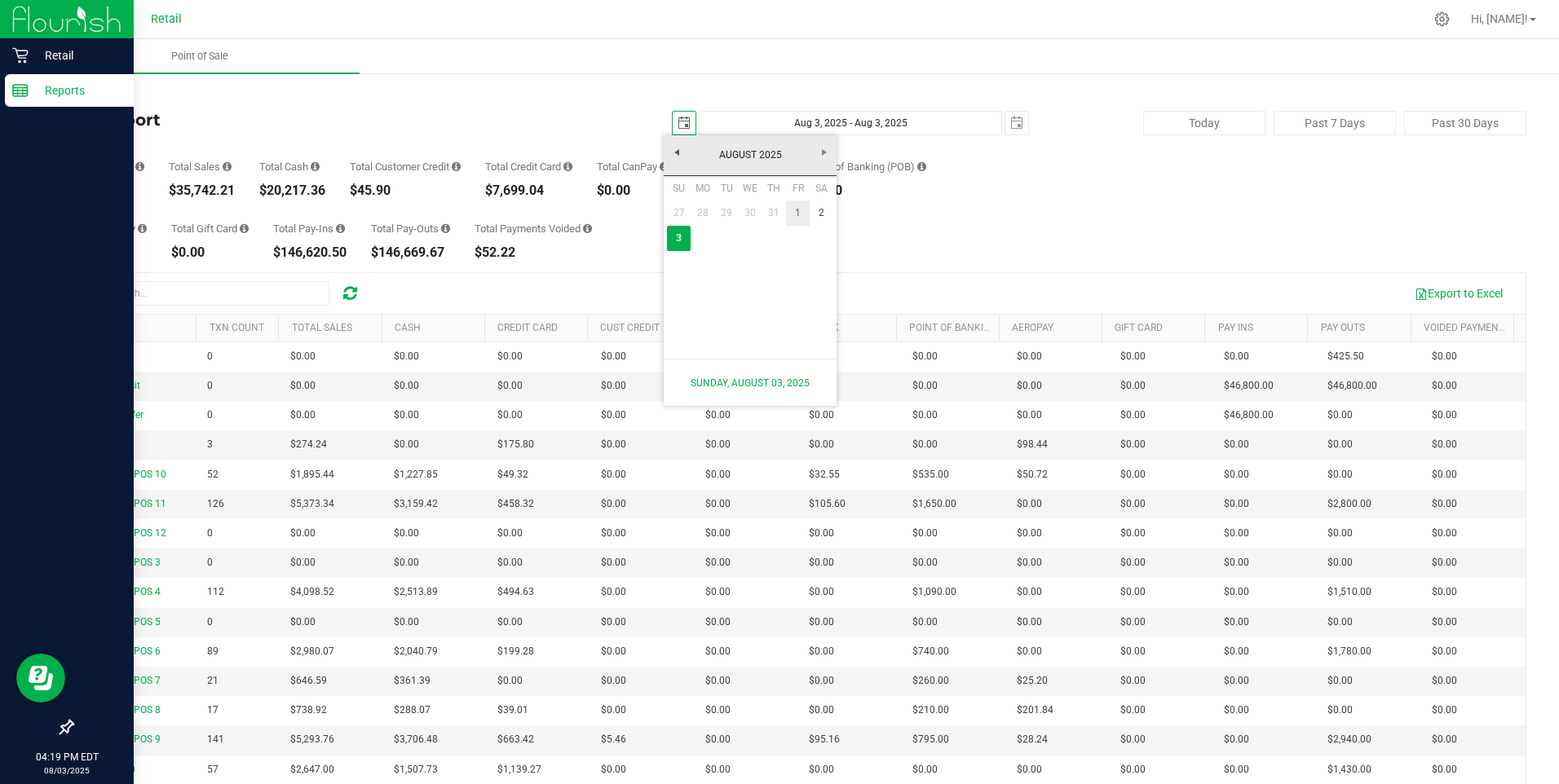 click on "1" at bounding box center (797, 213) 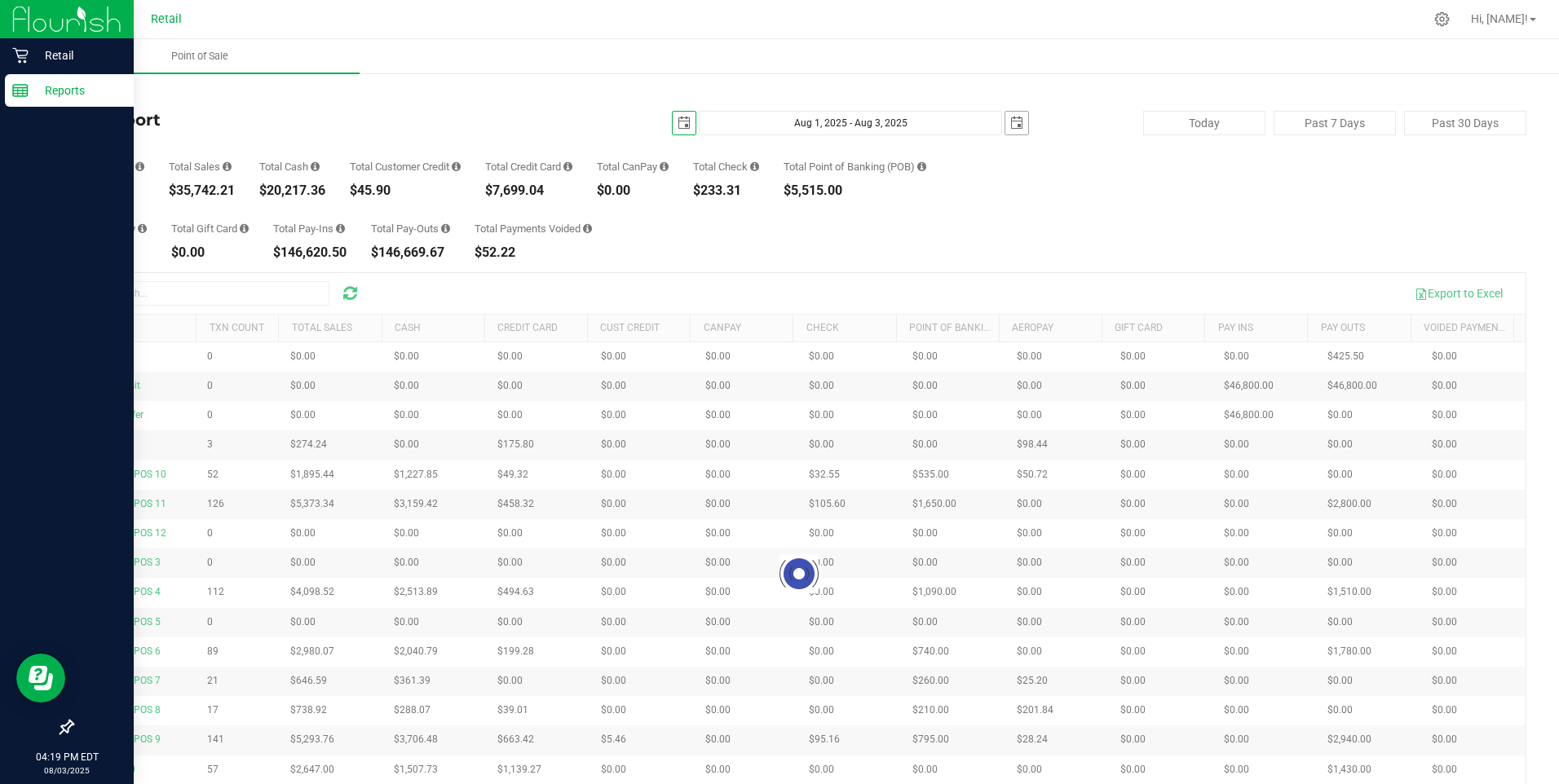 click at bounding box center [1017, 123] 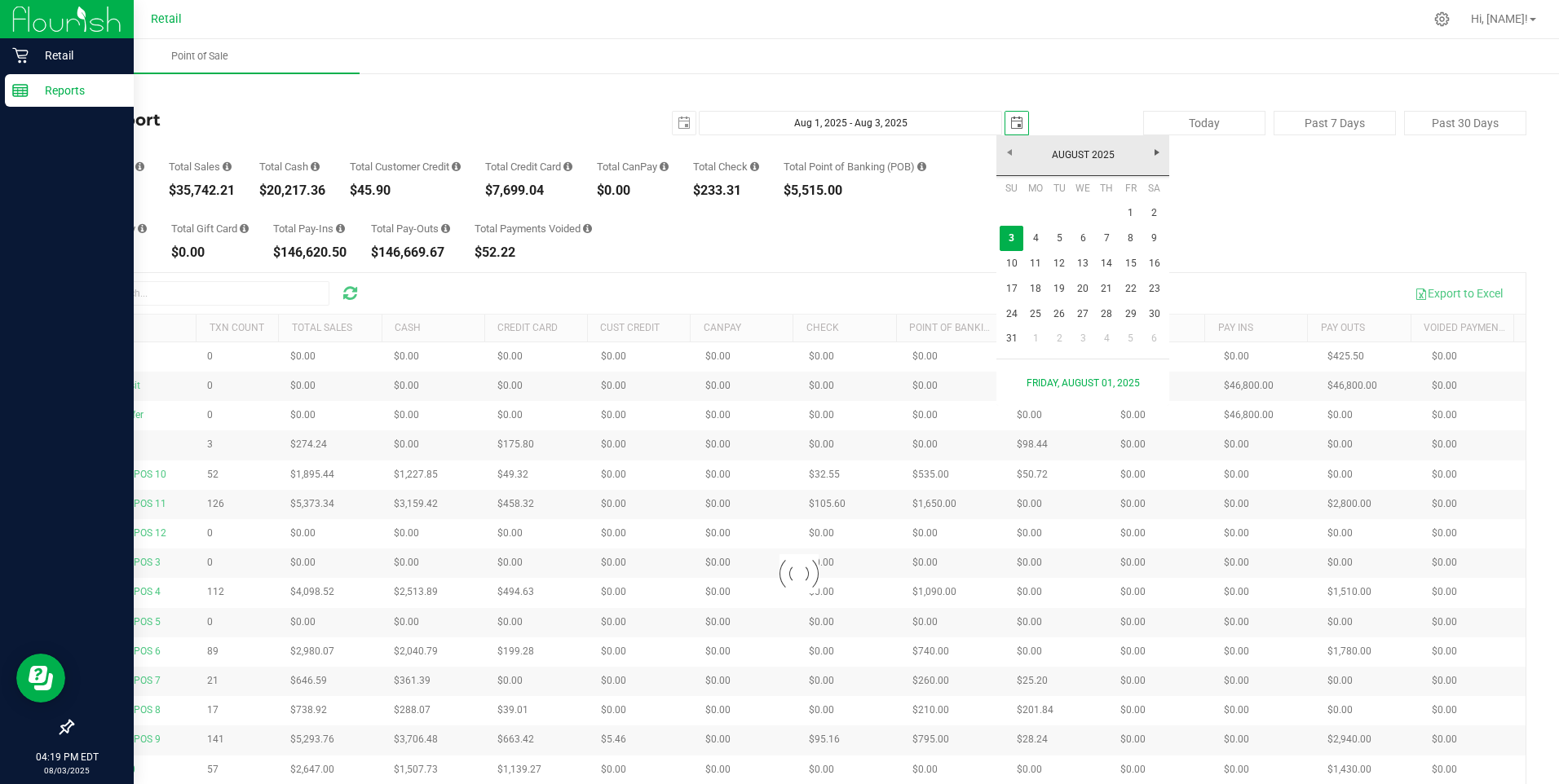 scroll, scrollTop: 0, scrollLeft: 0, axis: both 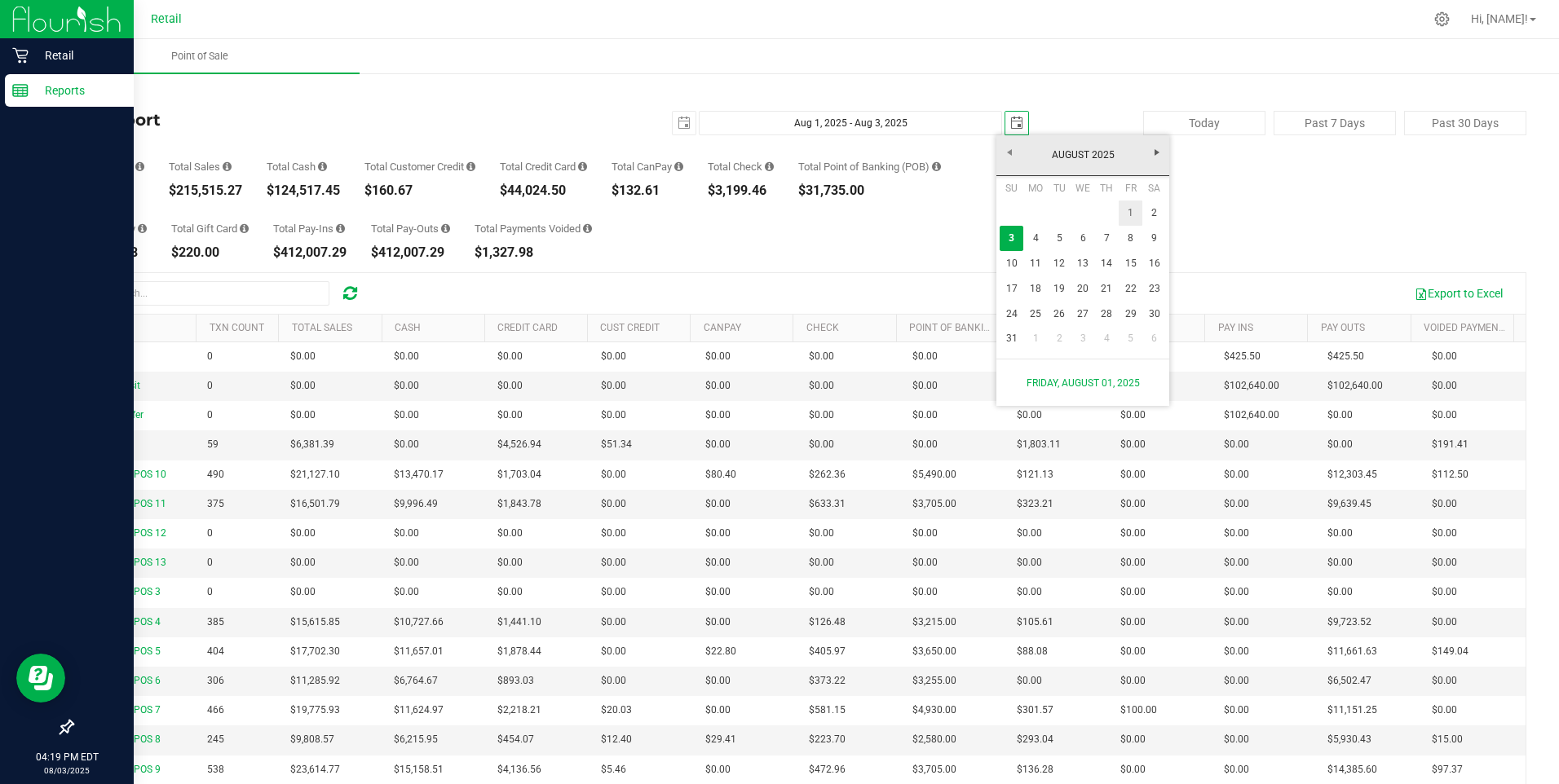 click on "1" at bounding box center [1130, 213] 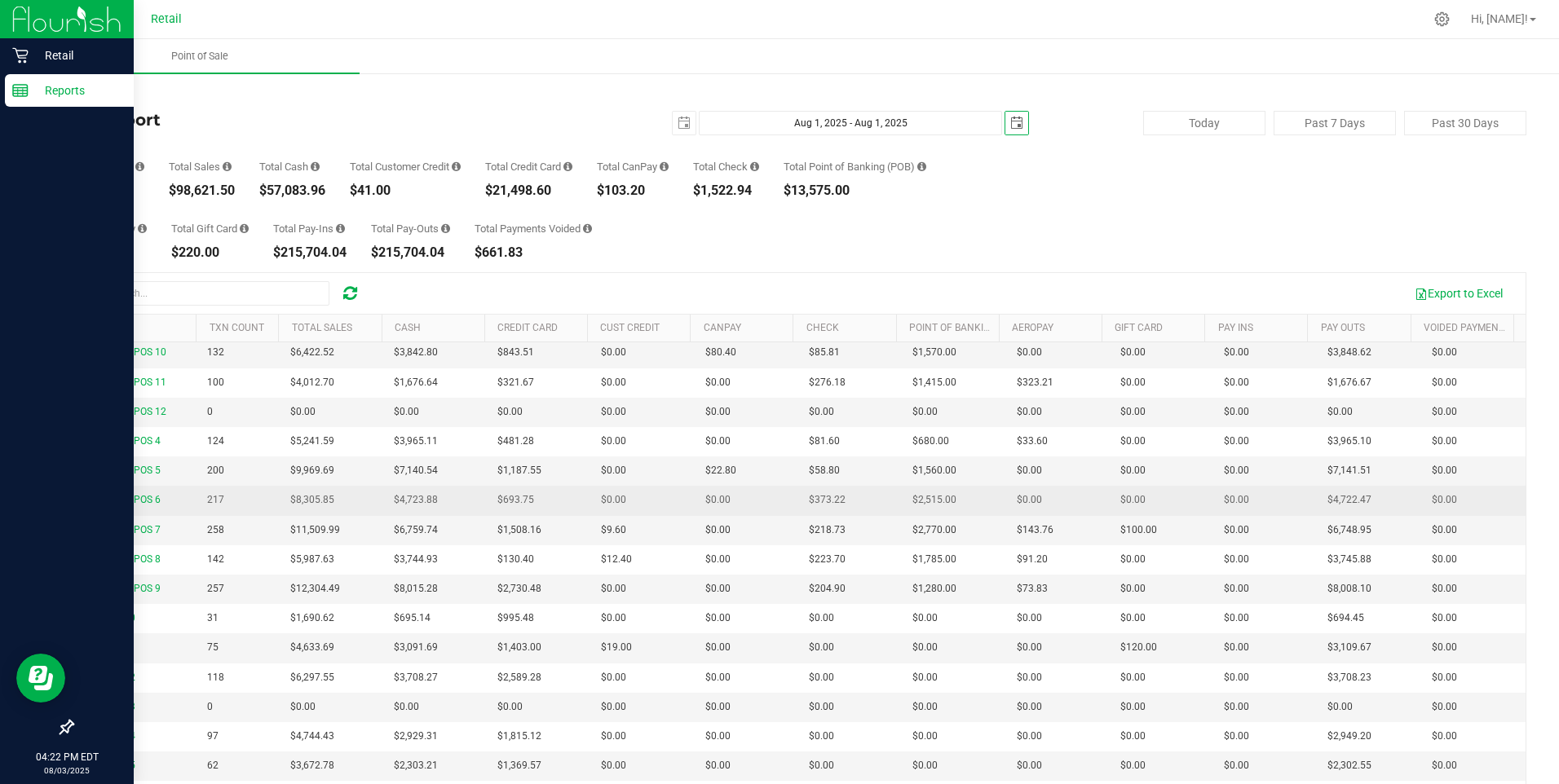 scroll, scrollTop: 183, scrollLeft: 0, axis: vertical 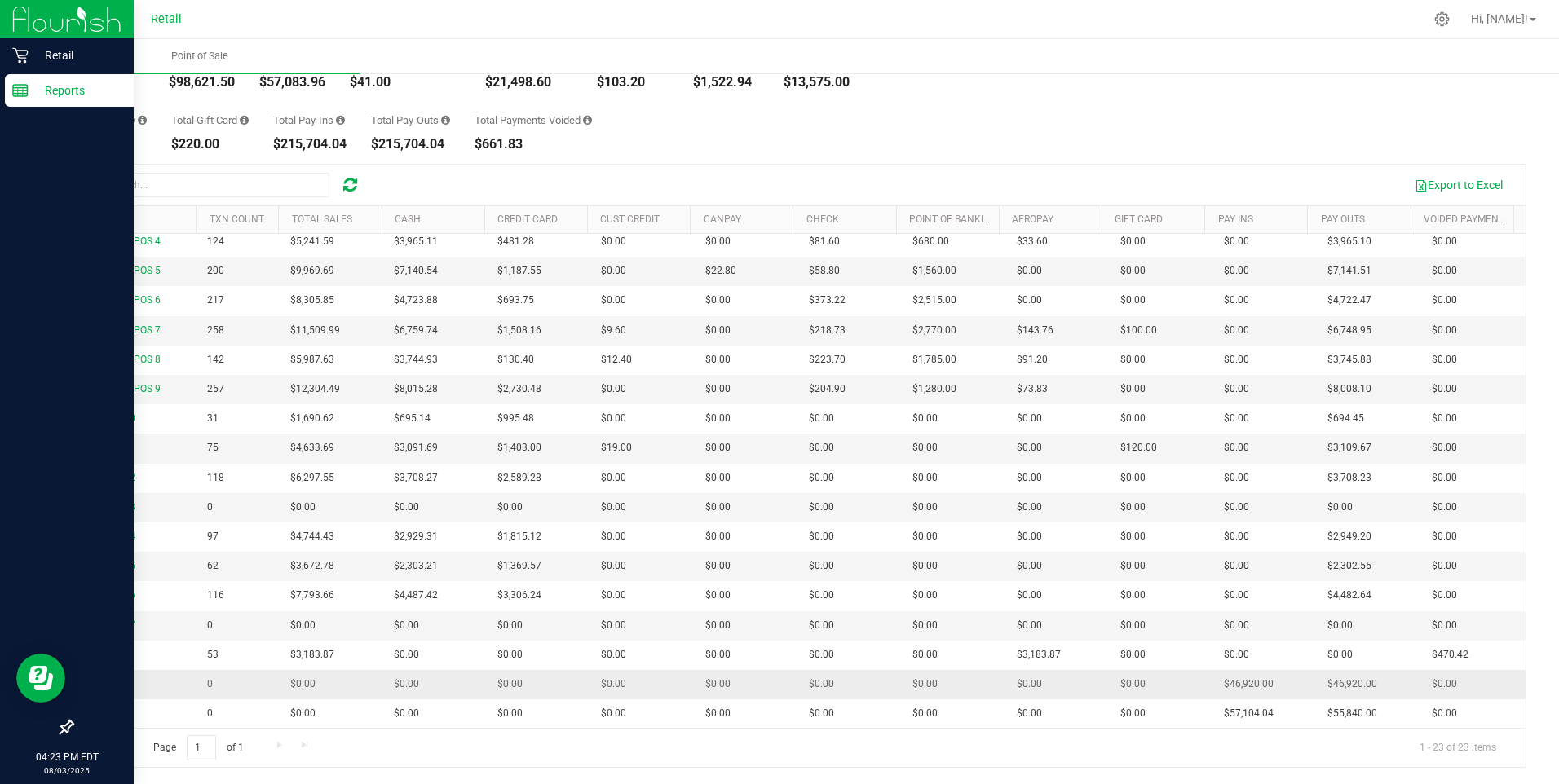 click on "Payout" at bounding box center (98, 684) 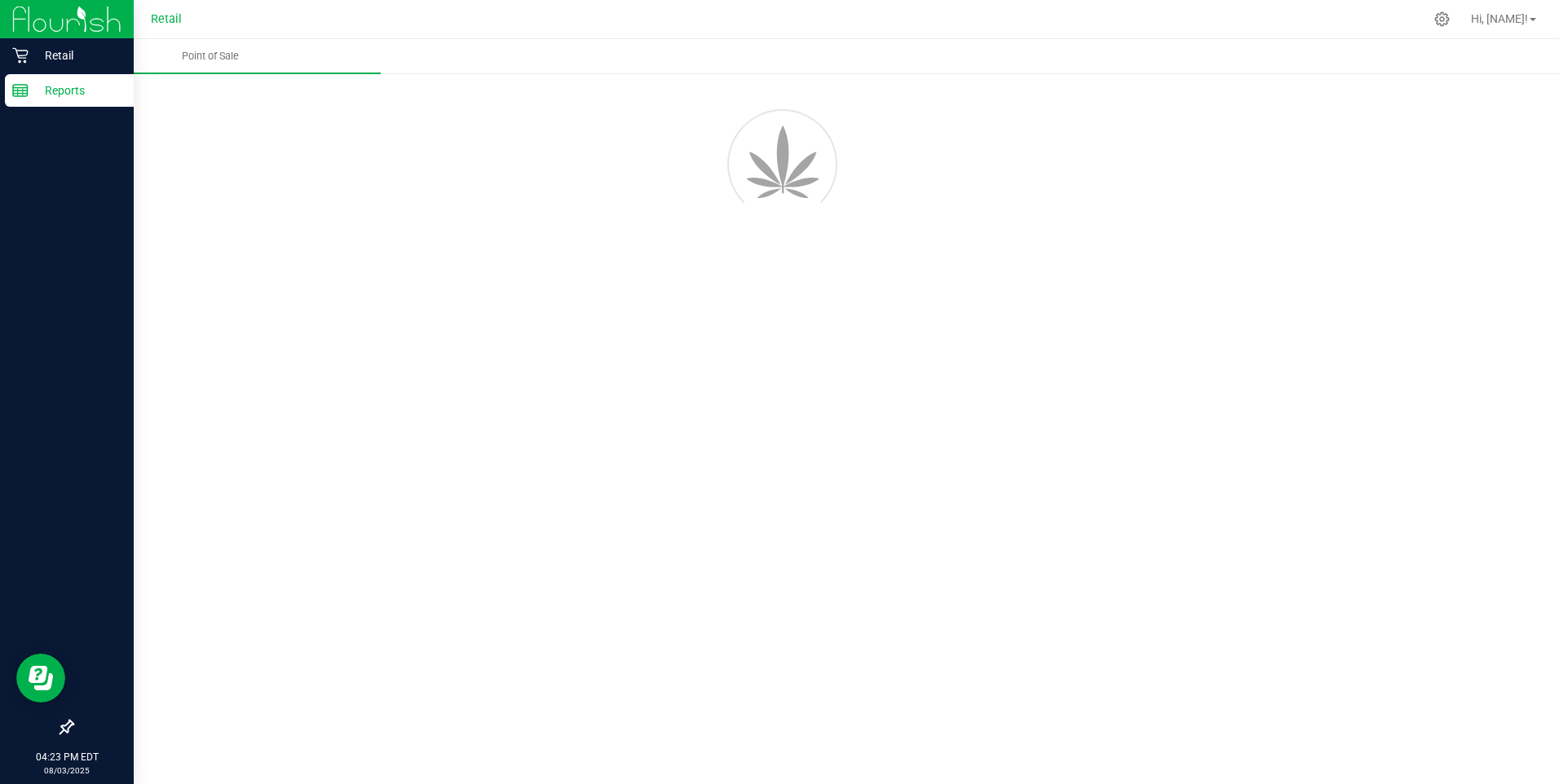 scroll, scrollTop: 0, scrollLeft: 0, axis: both 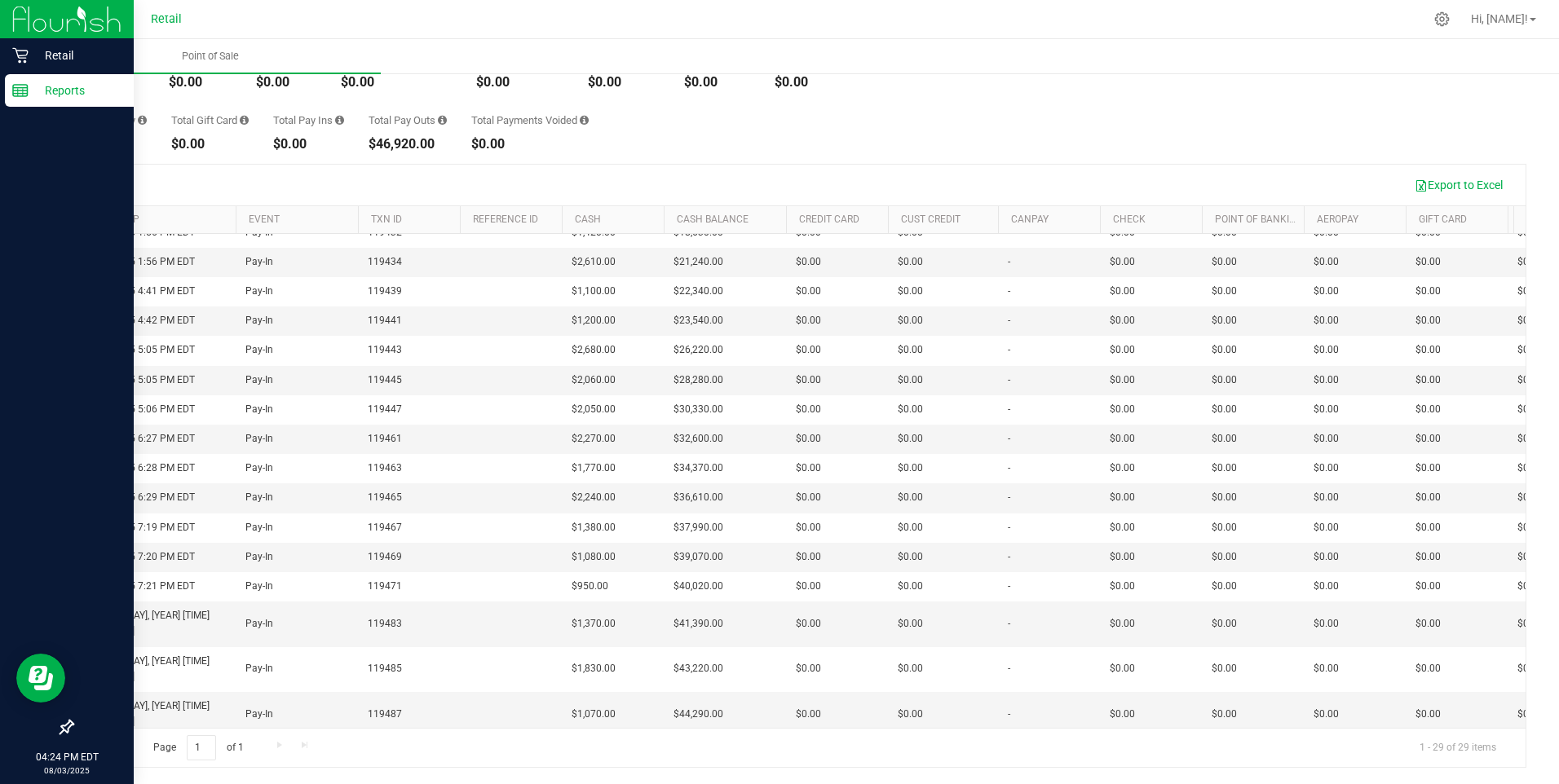 click on "Pay-In" at bounding box center [297, 804] 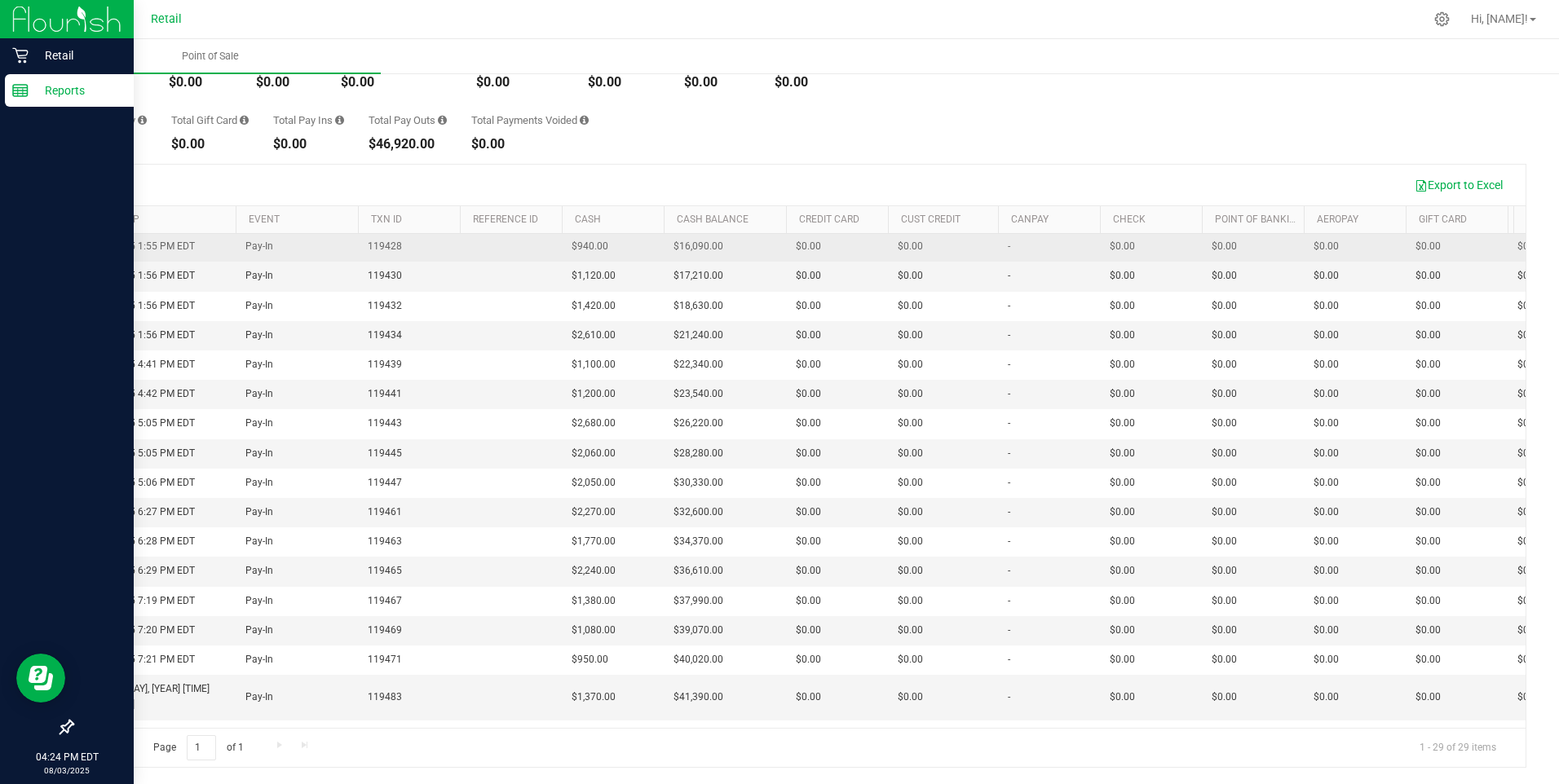 scroll, scrollTop: 373, scrollLeft: 0, axis: vertical 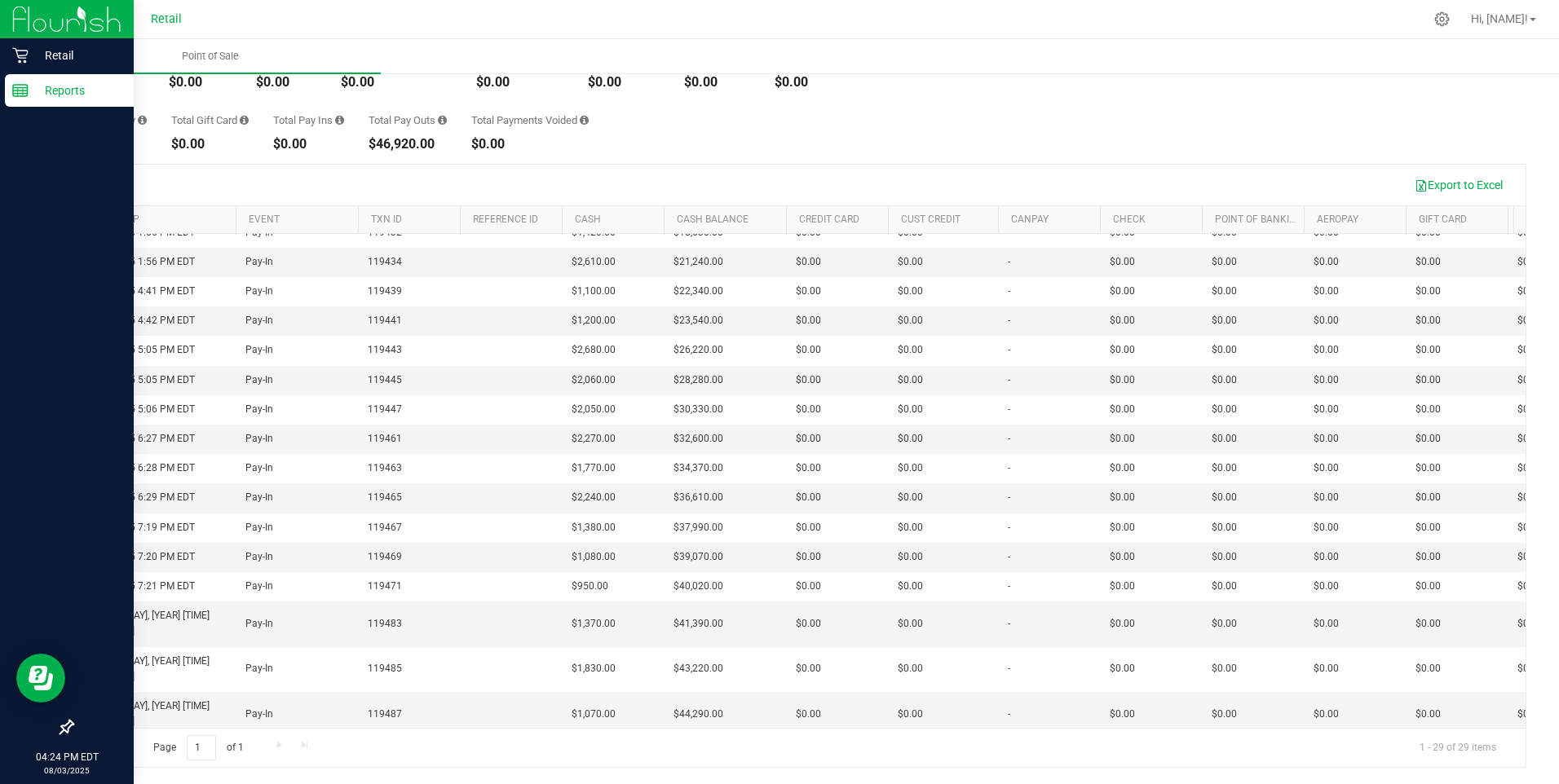click on "[MONTH] [DAY], [YEAR] [TIME] [TIMEZONE]" at bounding box center (154, 804) 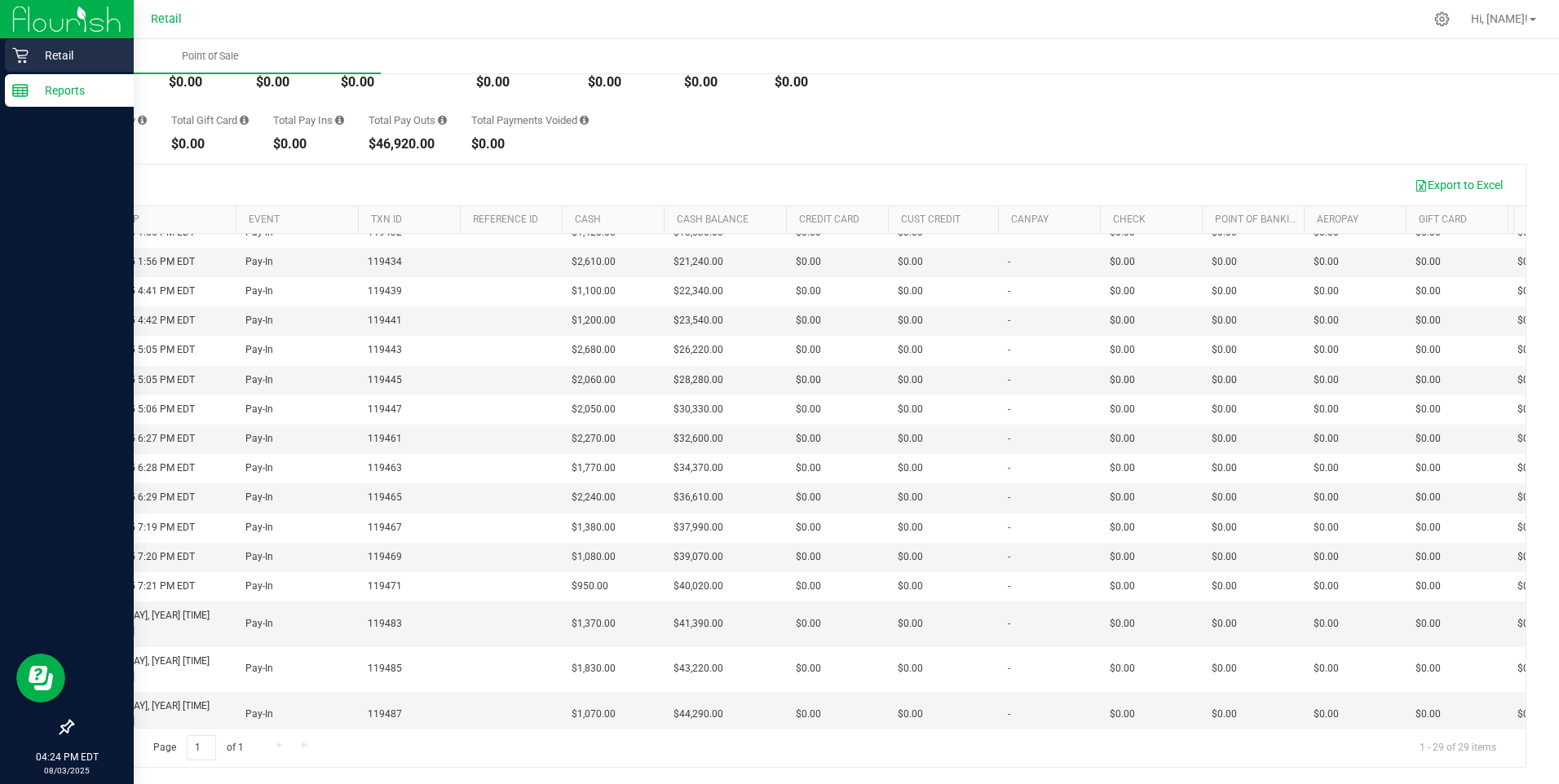 click on "Retail" at bounding box center (77, 55) 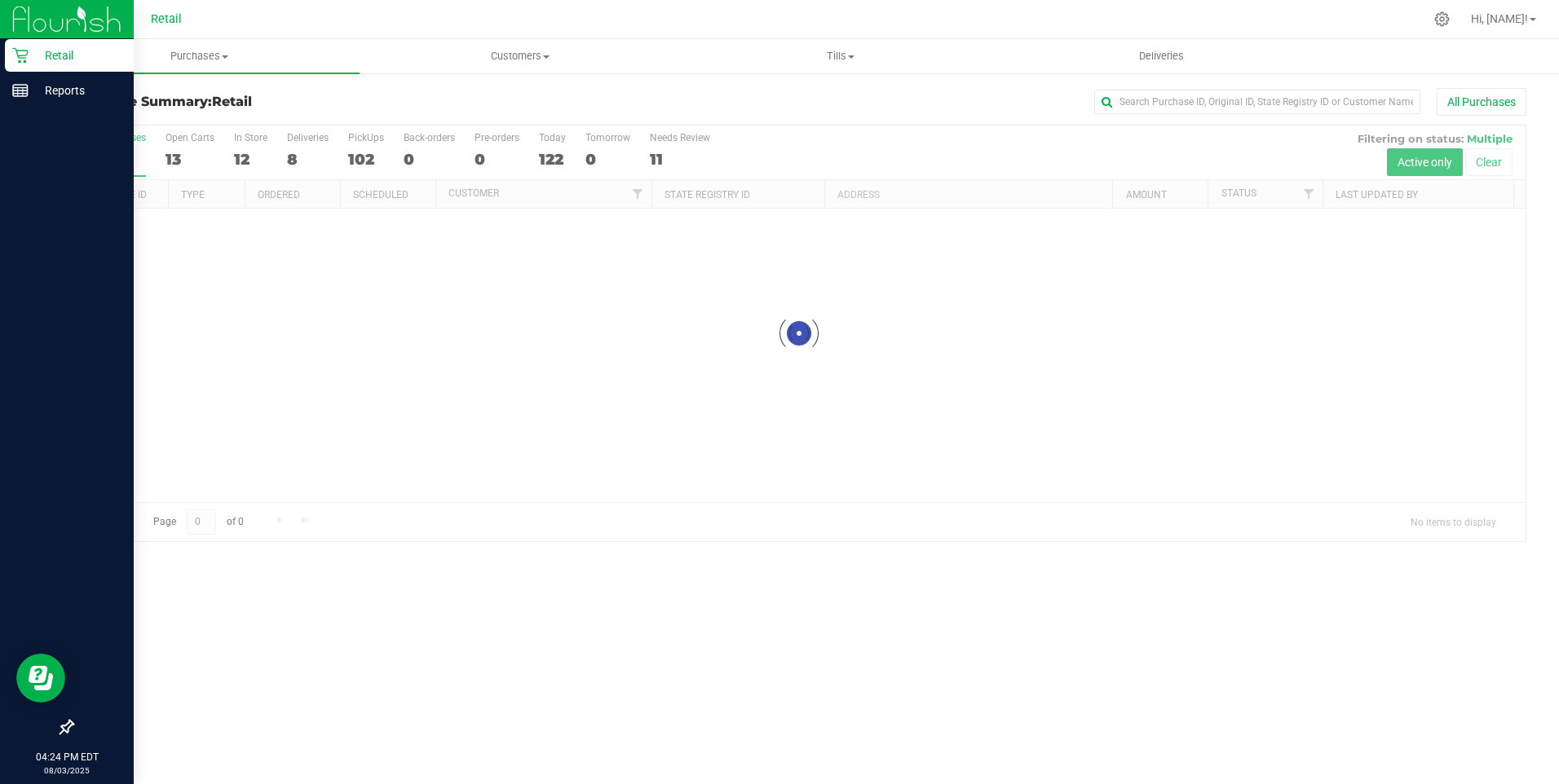 scroll, scrollTop: 0, scrollLeft: 0, axis: both 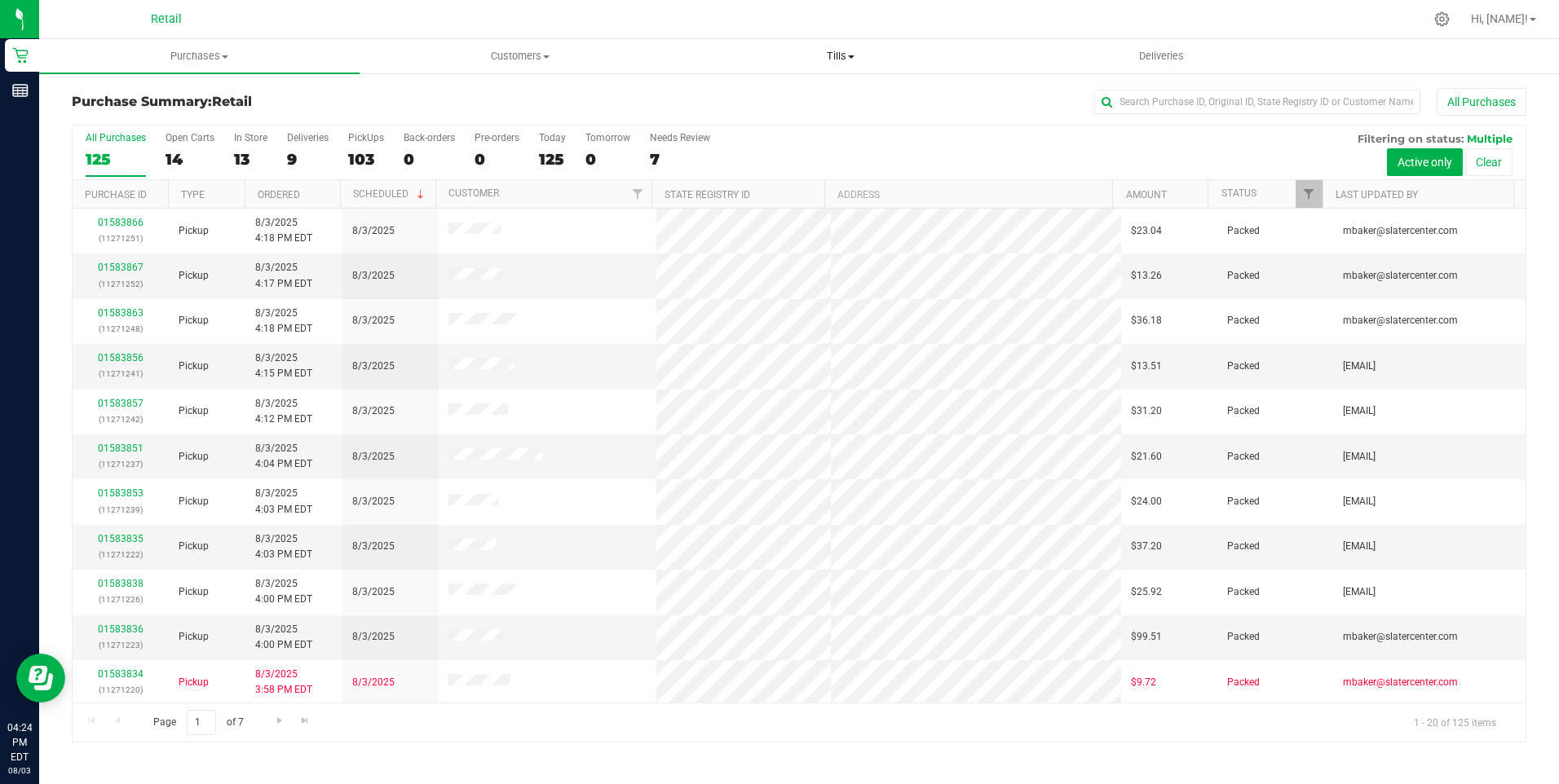 click on "Tills" at bounding box center (841, 56) 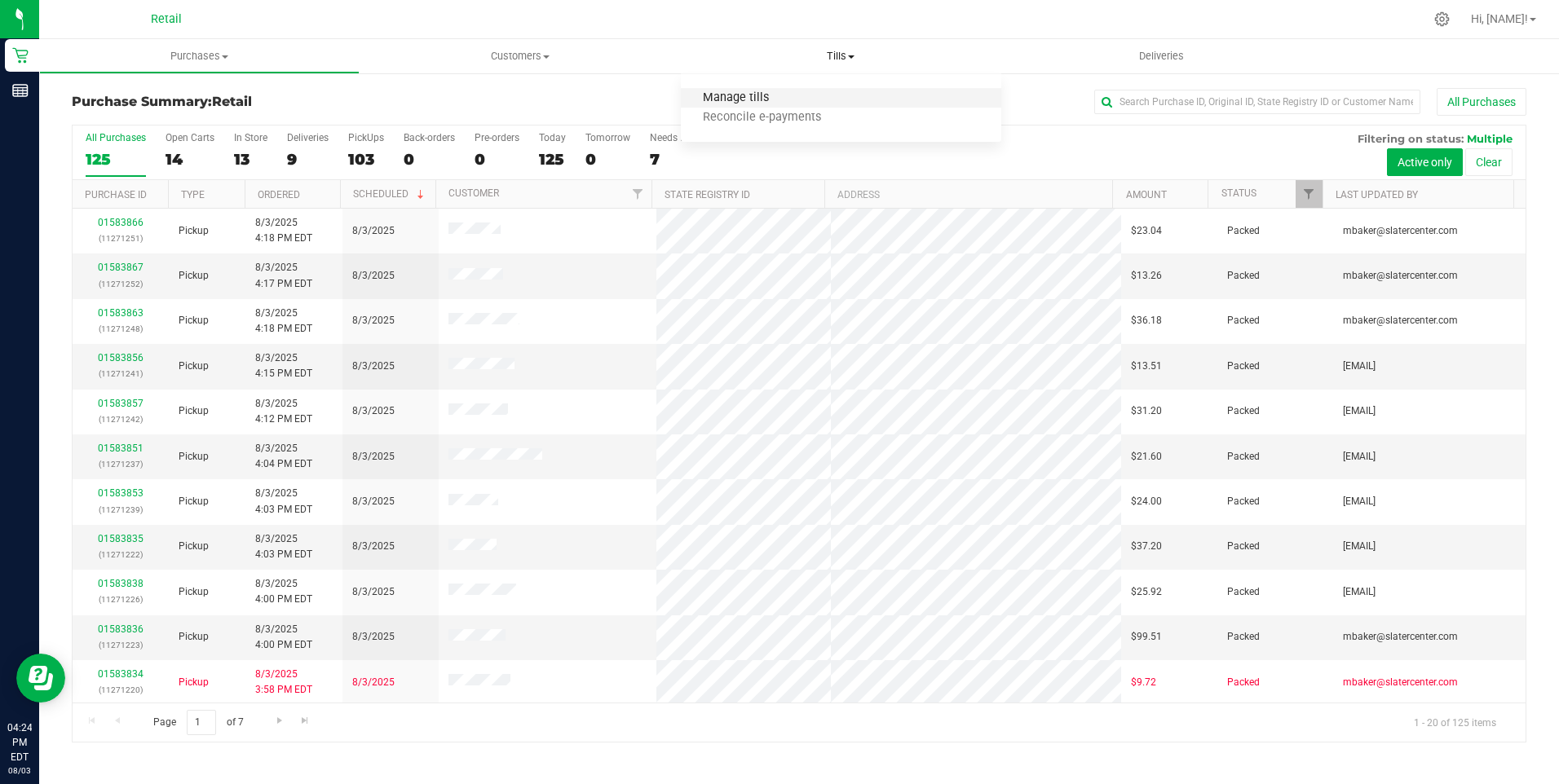 click on "Manage tills" at bounding box center (735, 98) 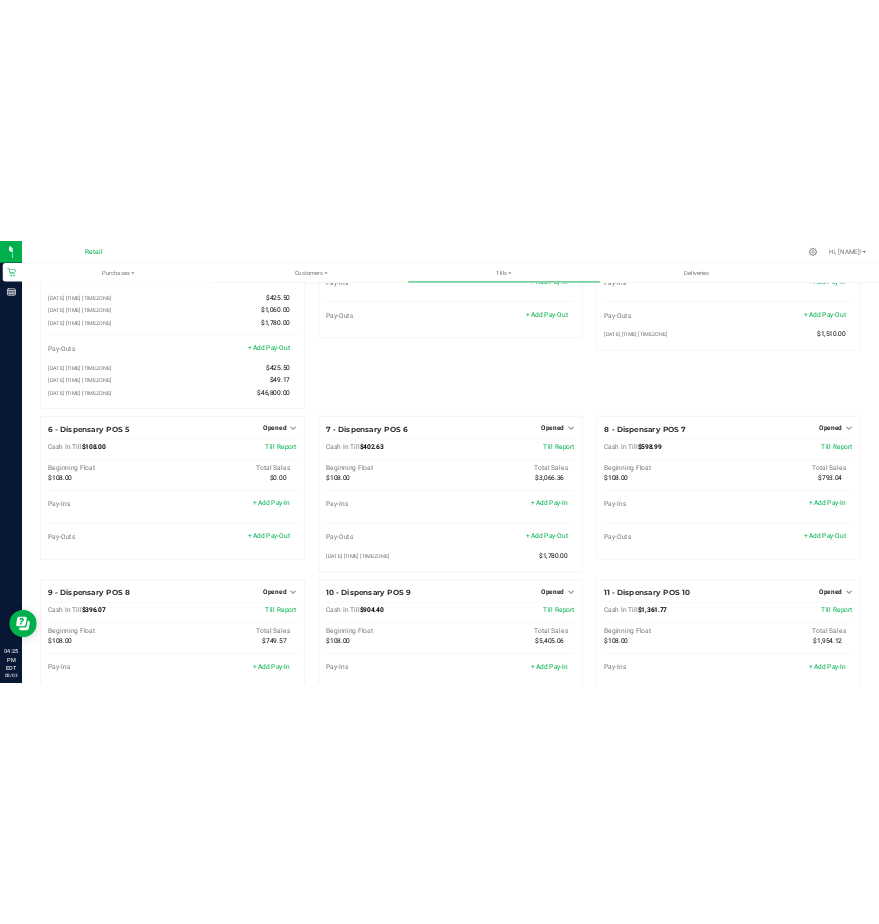 scroll, scrollTop: 0, scrollLeft: 0, axis: both 